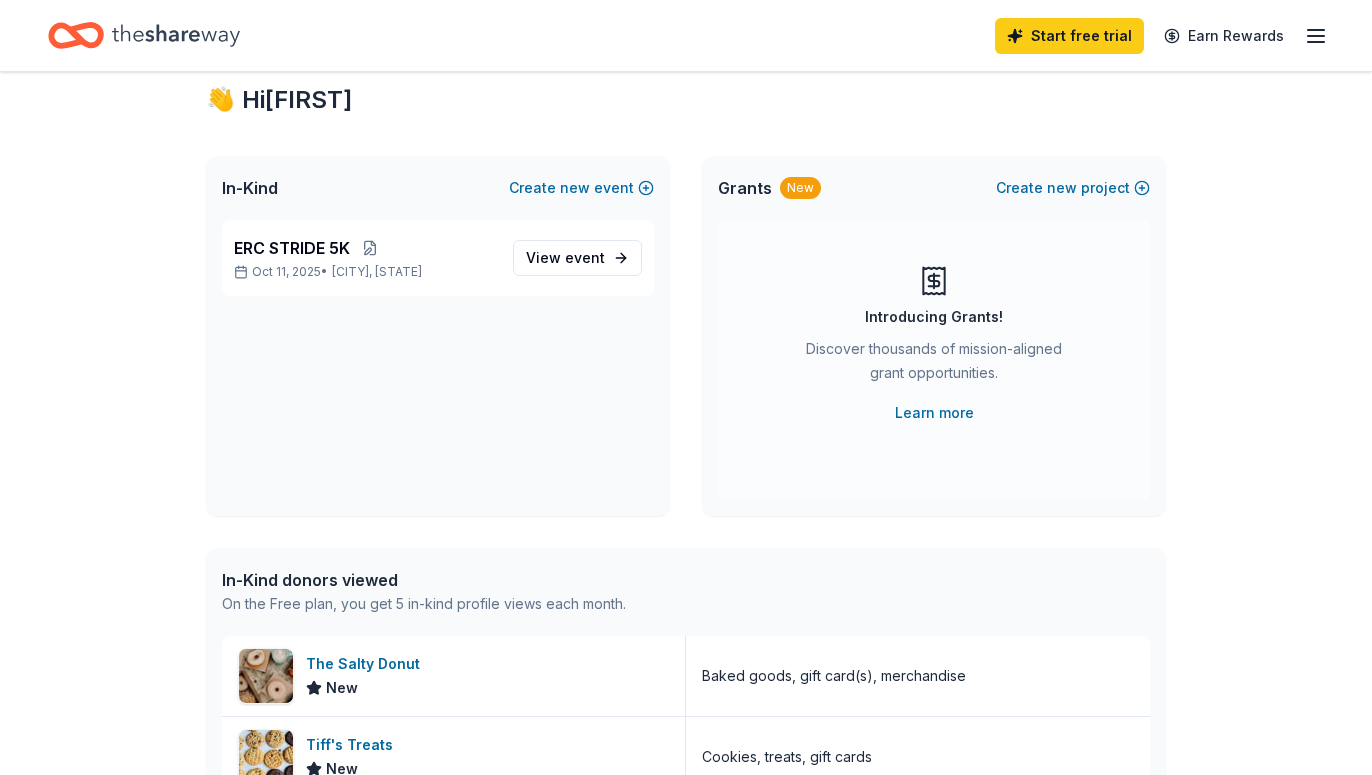 scroll, scrollTop: 0, scrollLeft: 0, axis: both 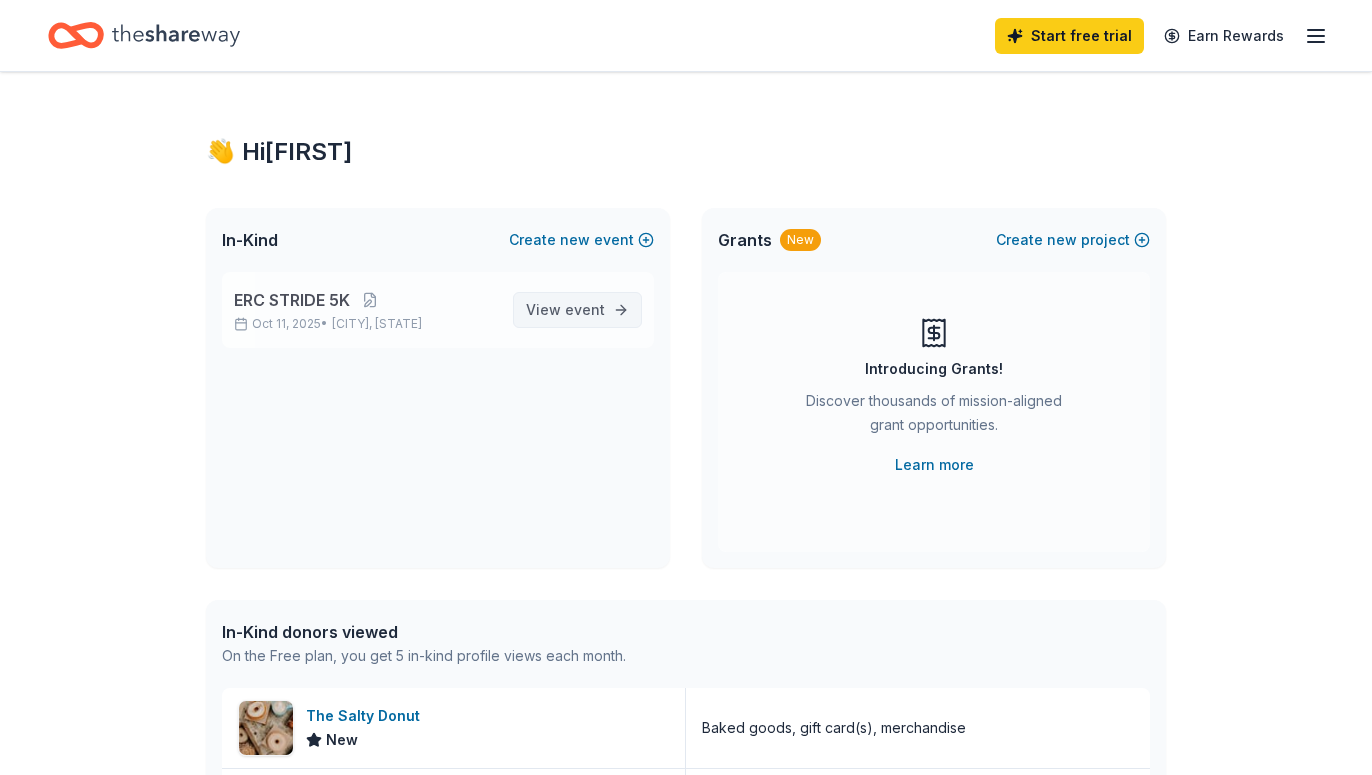 click on "event" at bounding box center [585, 309] 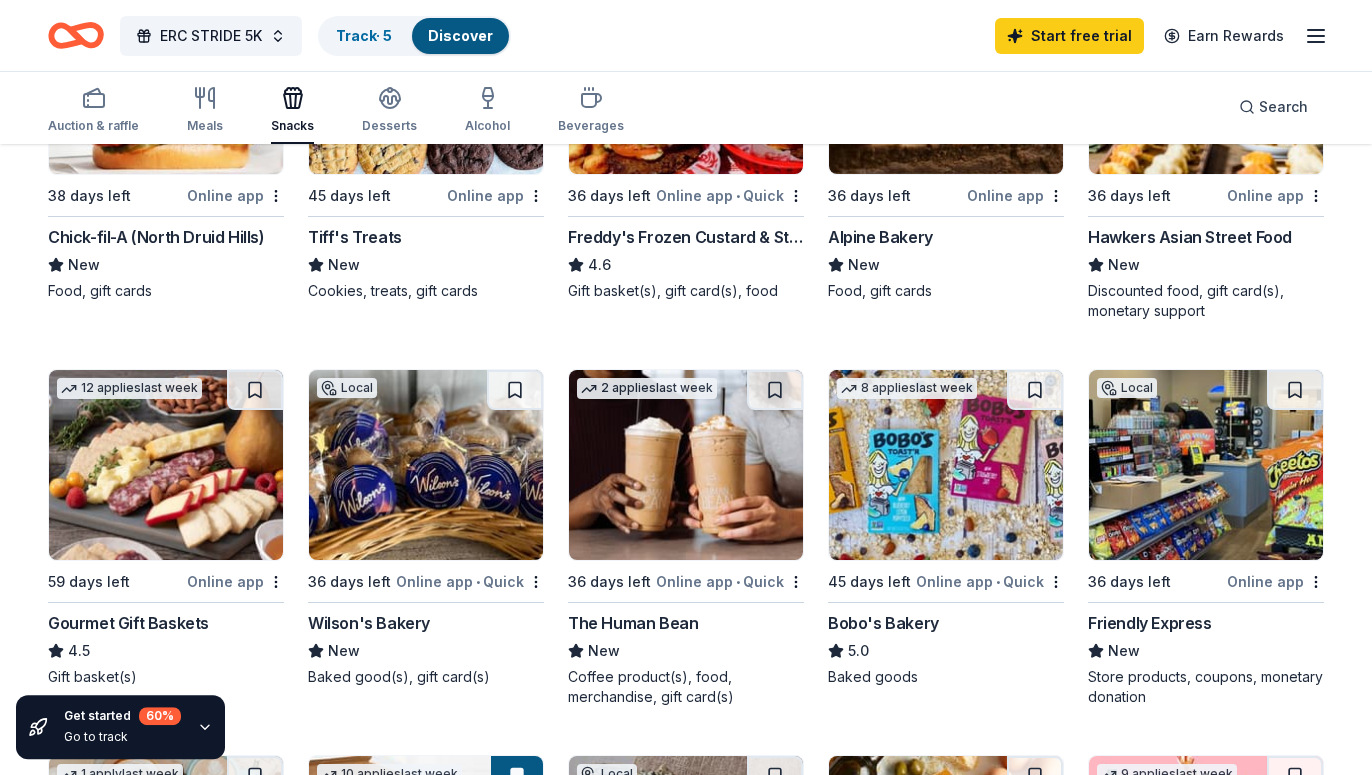 scroll, scrollTop: 408, scrollLeft: 0, axis: vertical 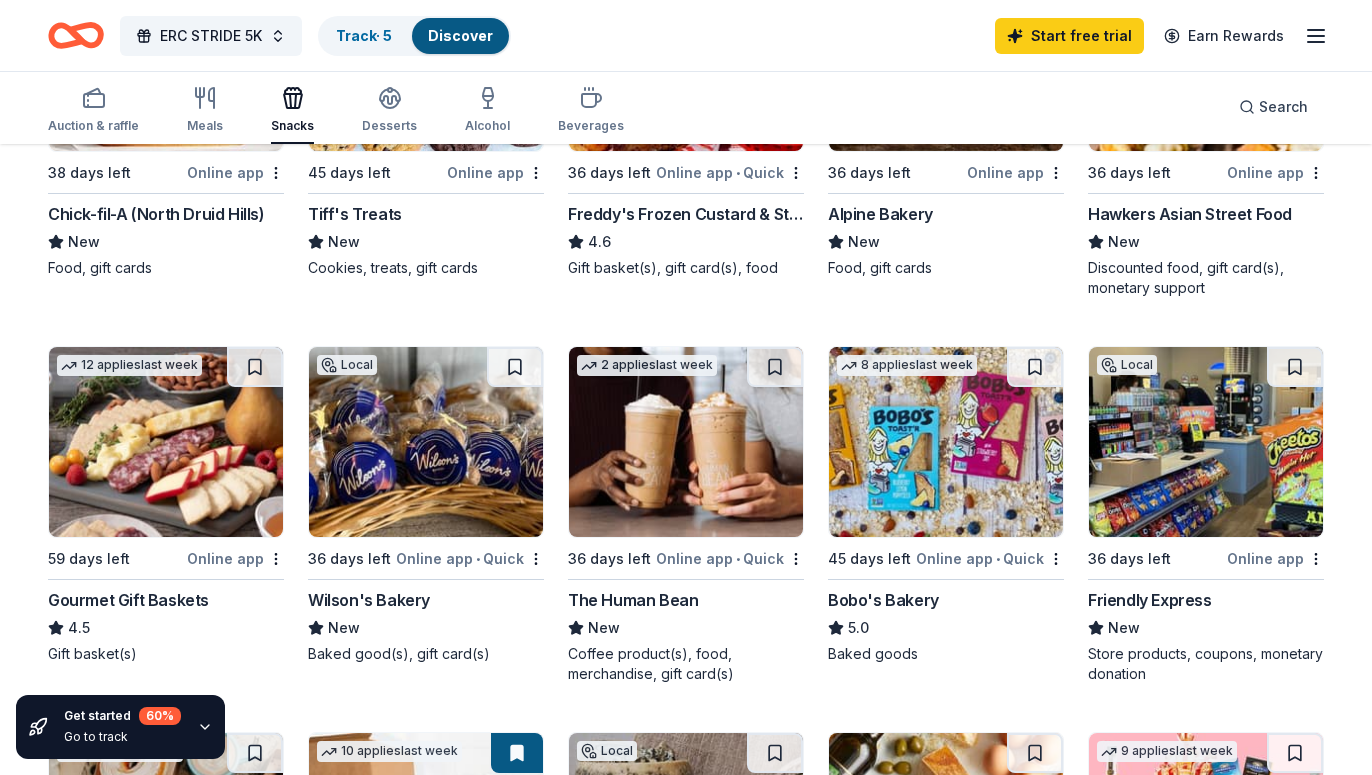 click at bounding box center [426, 442] 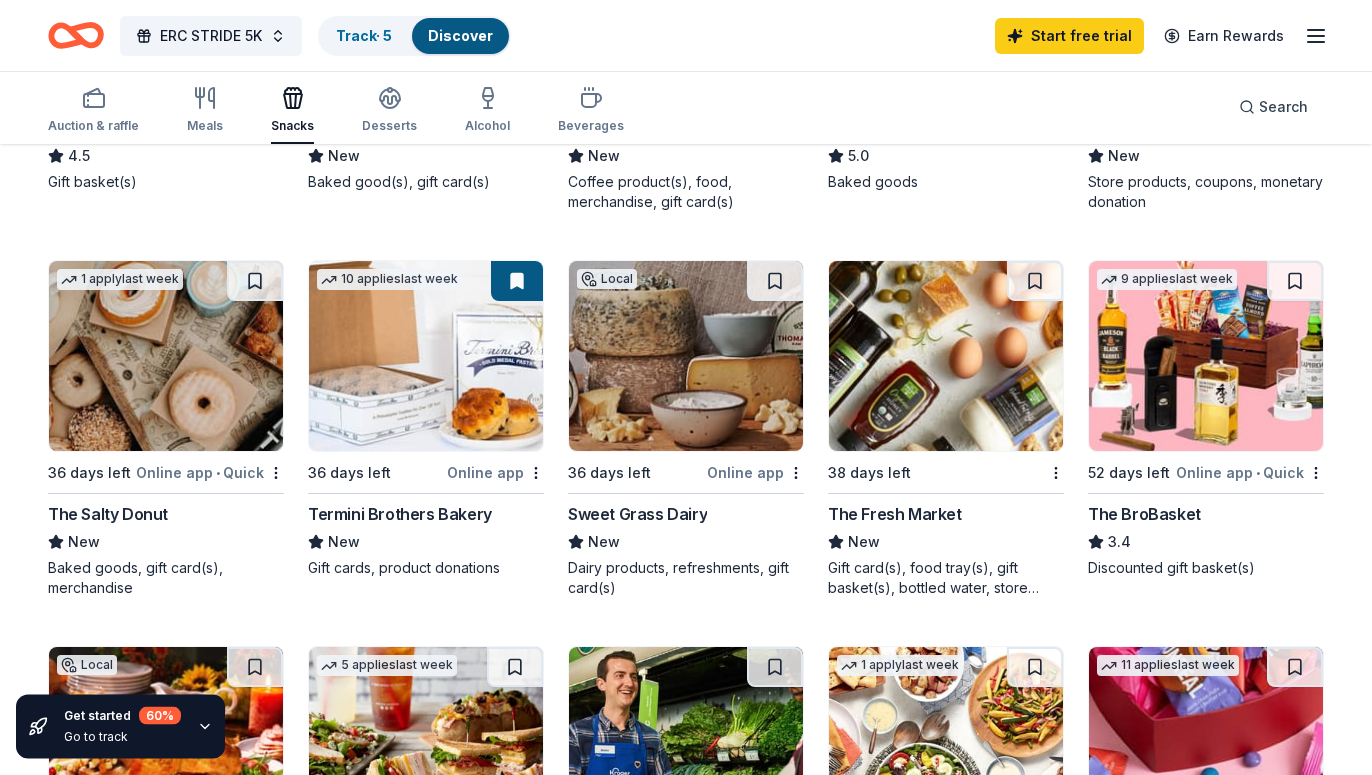 scroll, scrollTop: 918, scrollLeft: 0, axis: vertical 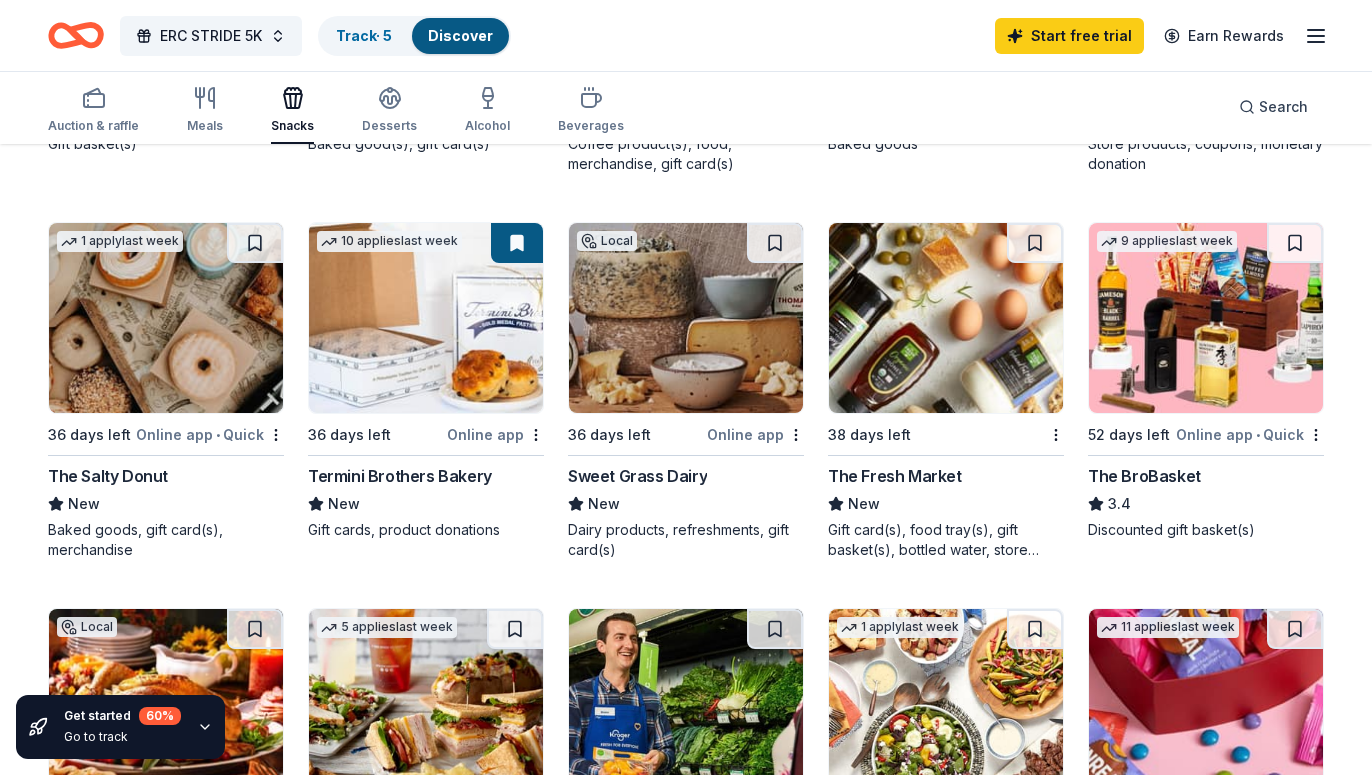 click at bounding box center (426, 318) 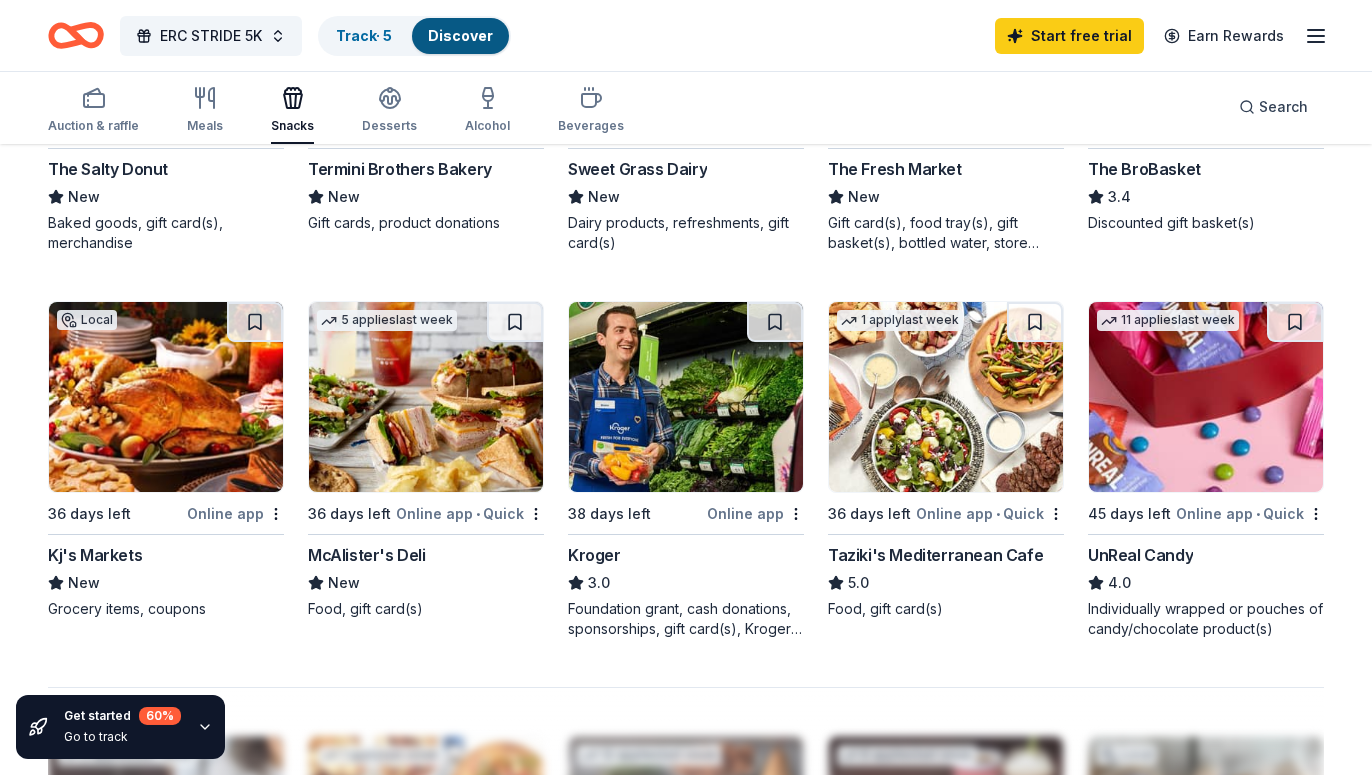 scroll, scrollTop: 1224, scrollLeft: 0, axis: vertical 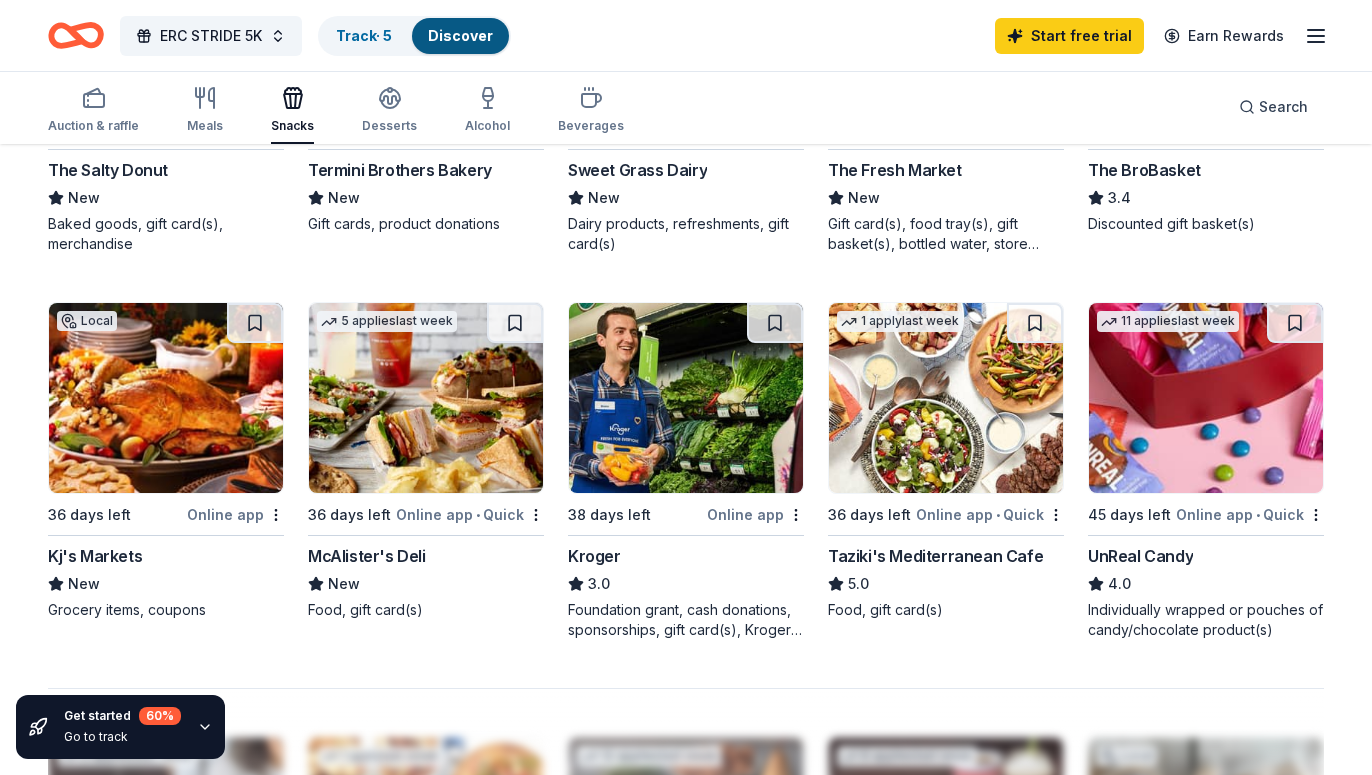 click at bounding box center (1206, 398) 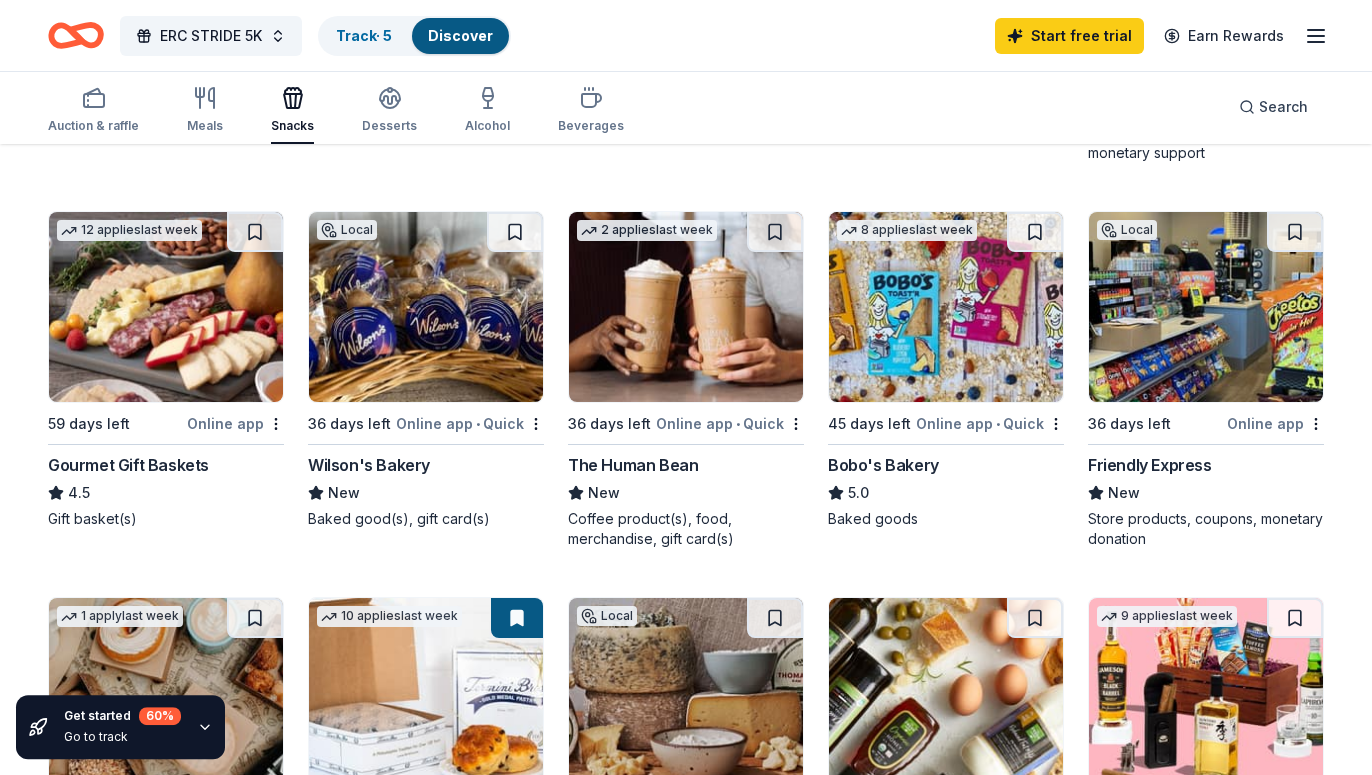 scroll, scrollTop: 510, scrollLeft: 0, axis: vertical 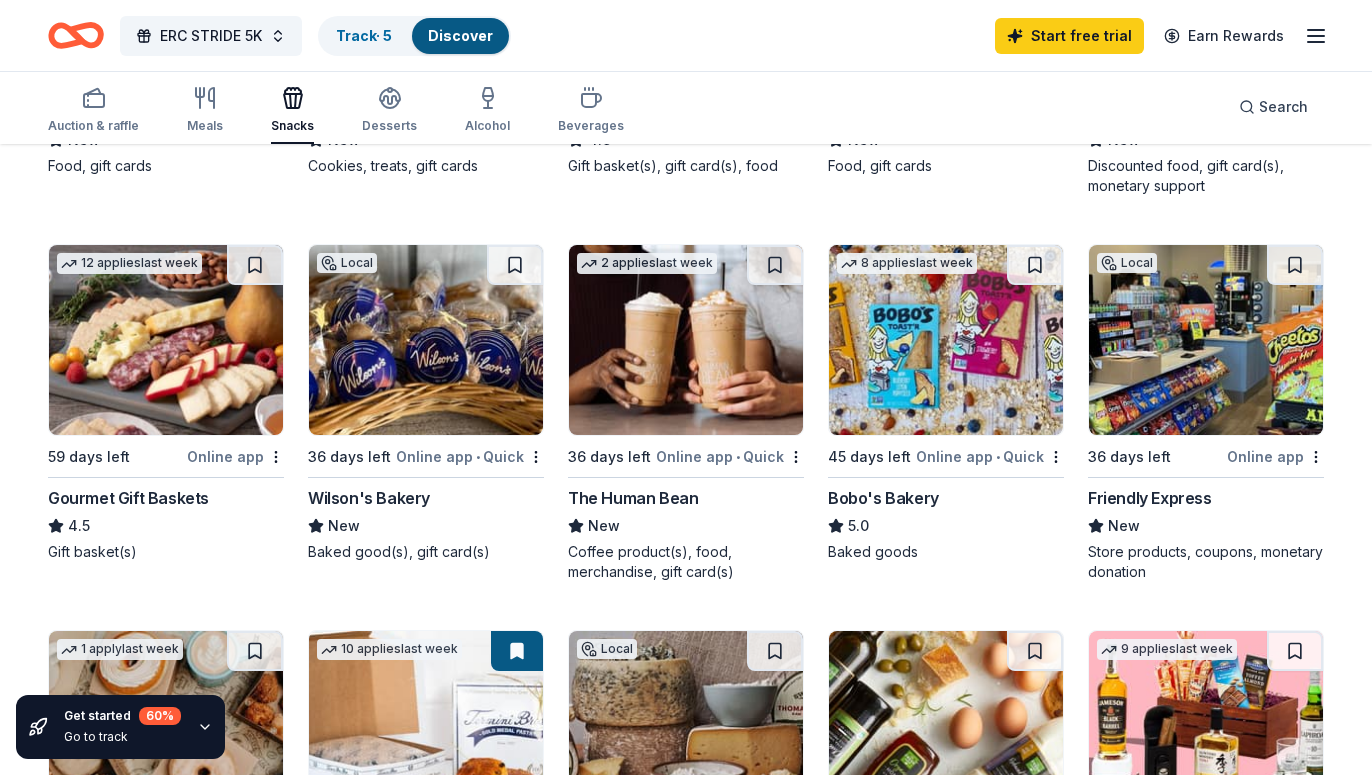 click at bounding box center (946, 340) 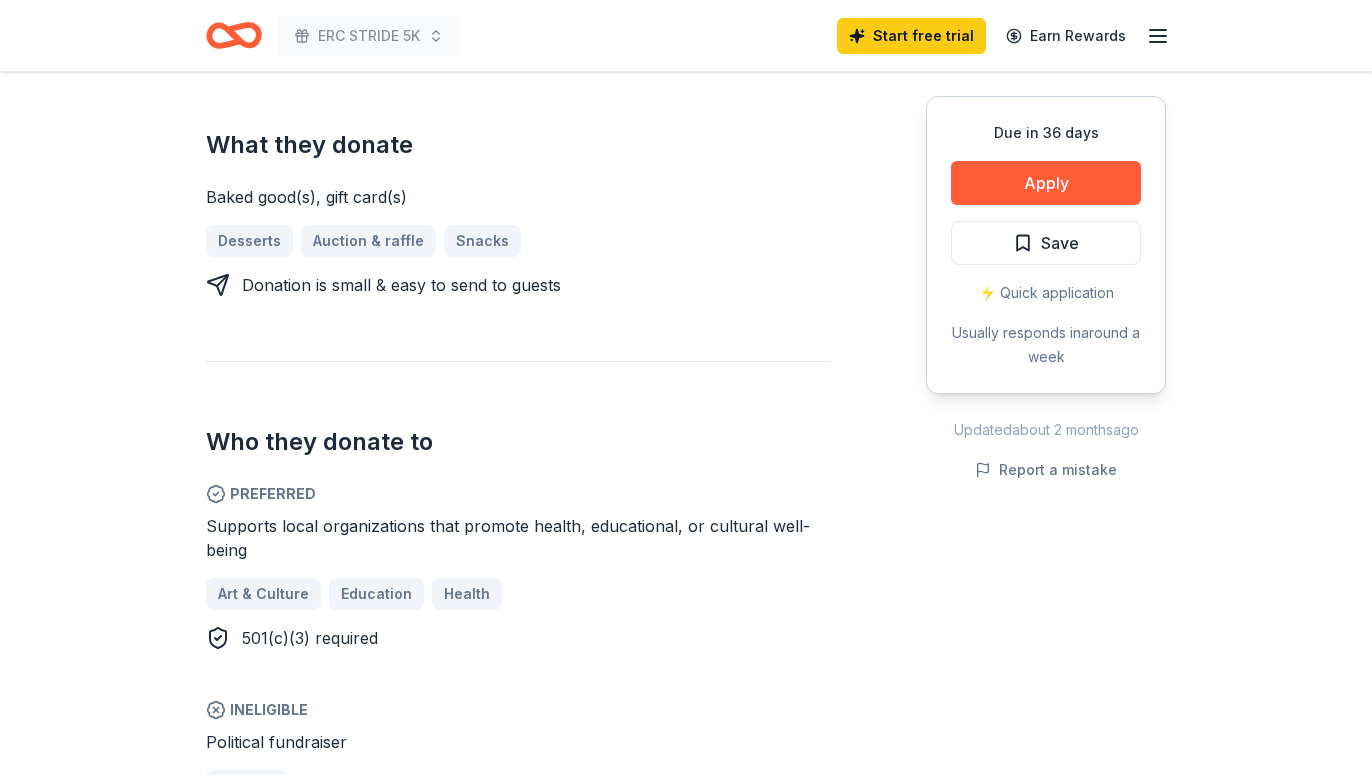 scroll, scrollTop: 510, scrollLeft: 0, axis: vertical 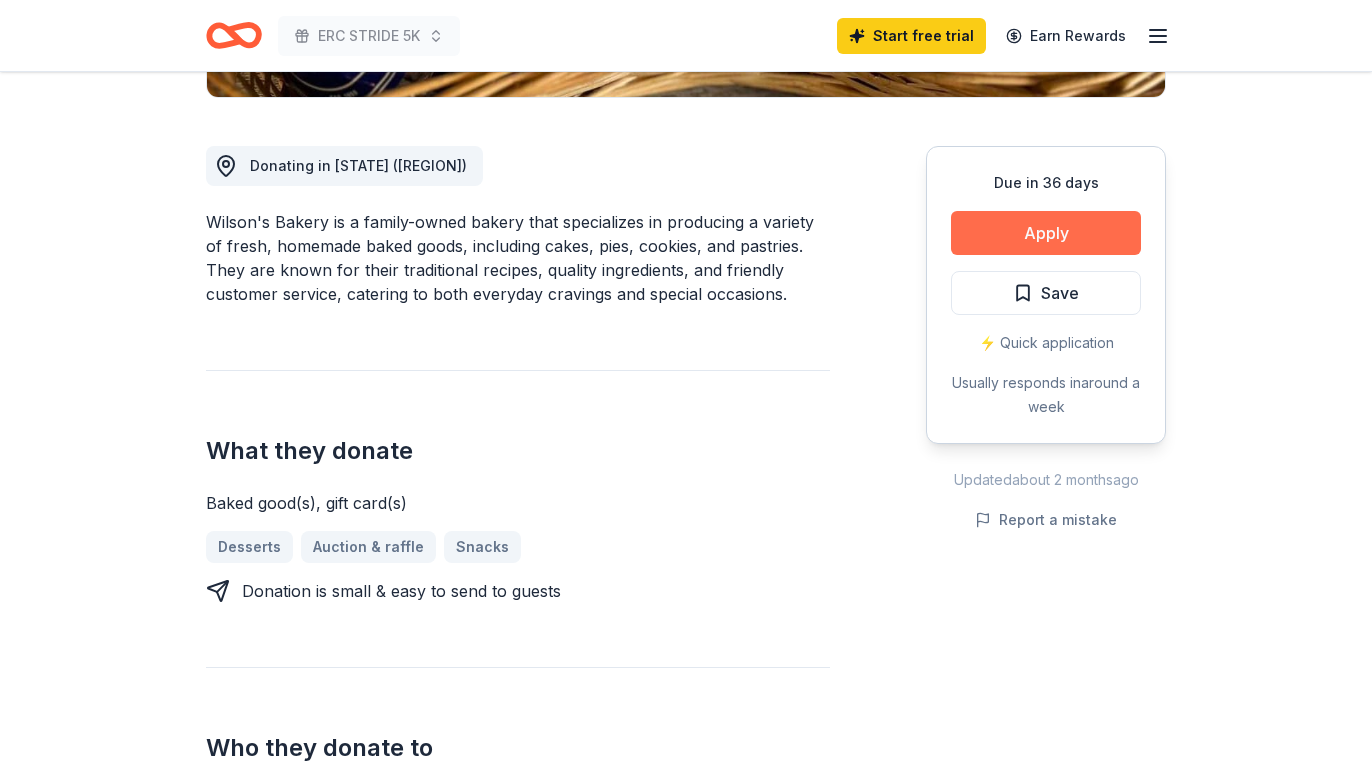 click on "Apply" at bounding box center (1046, 233) 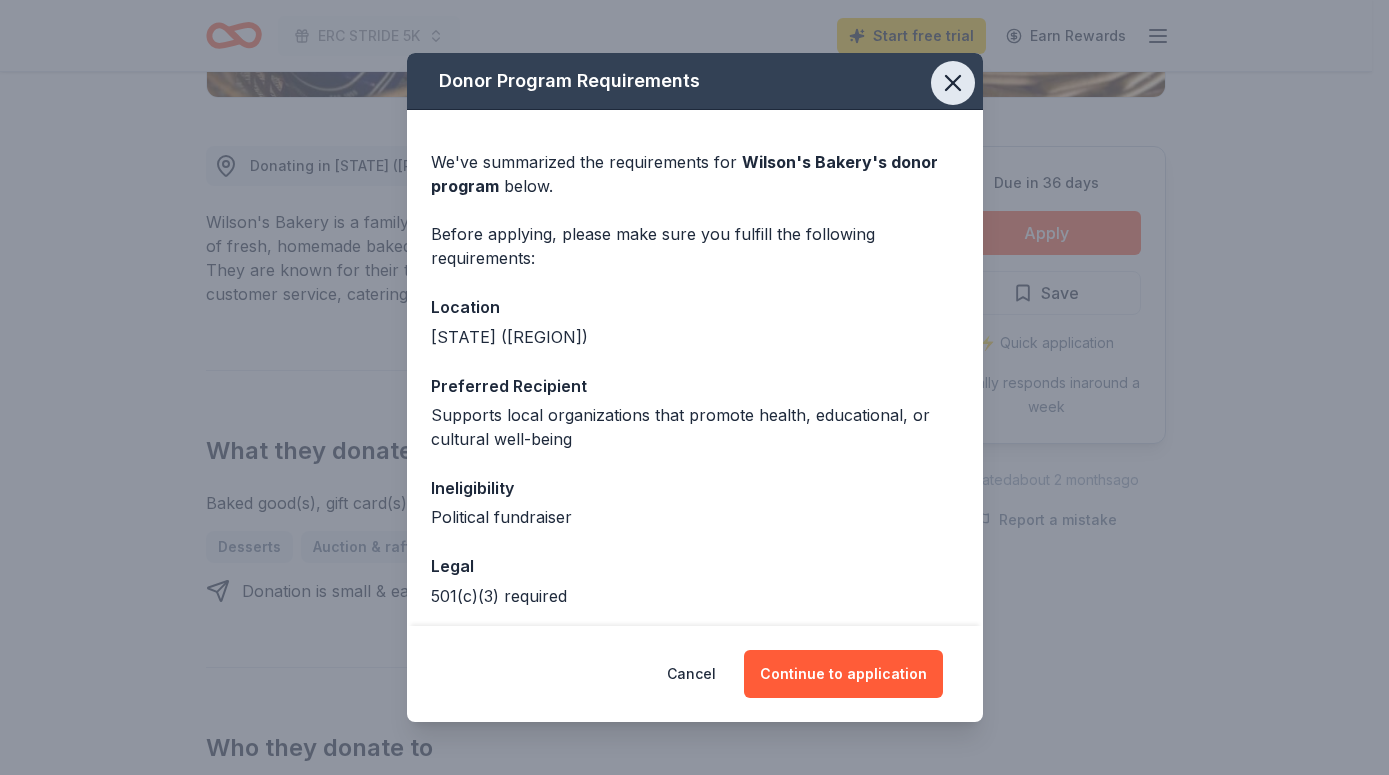 click 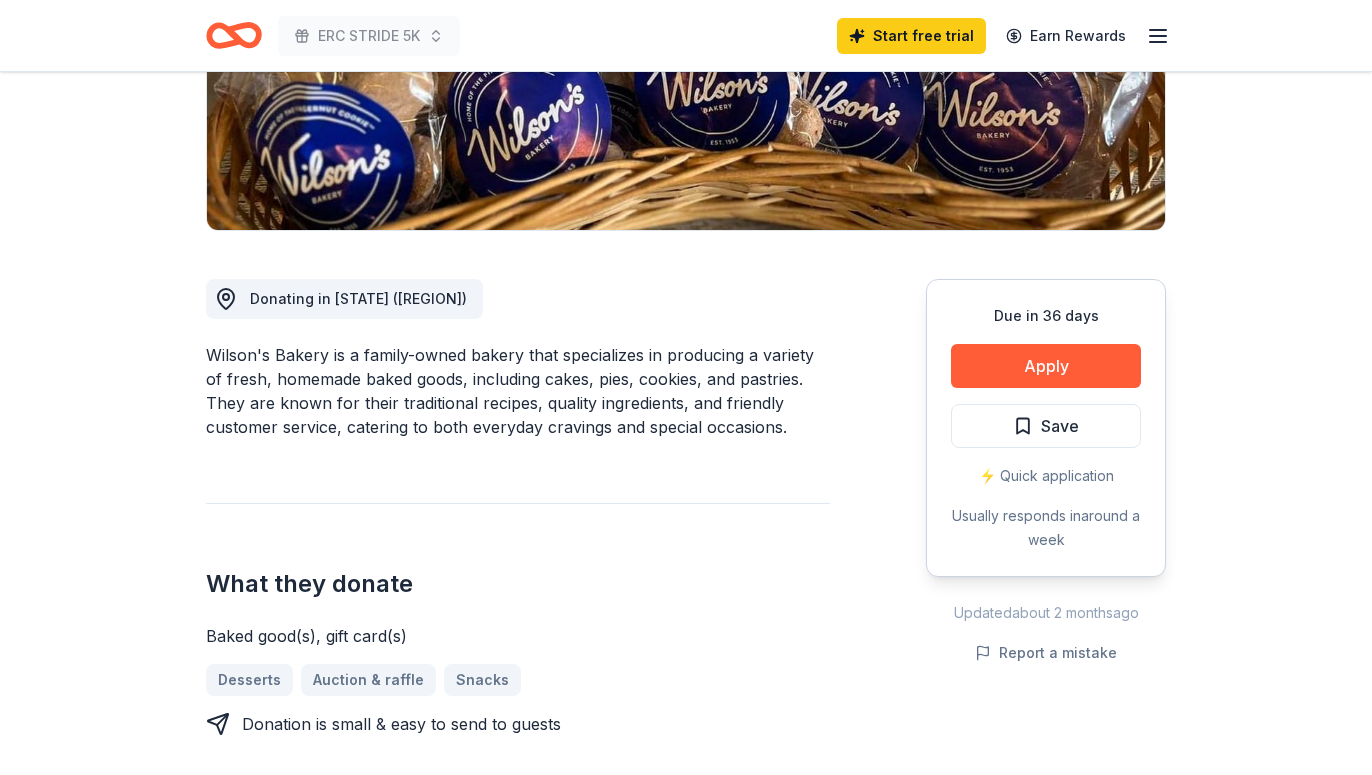 scroll, scrollTop: 0, scrollLeft: 0, axis: both 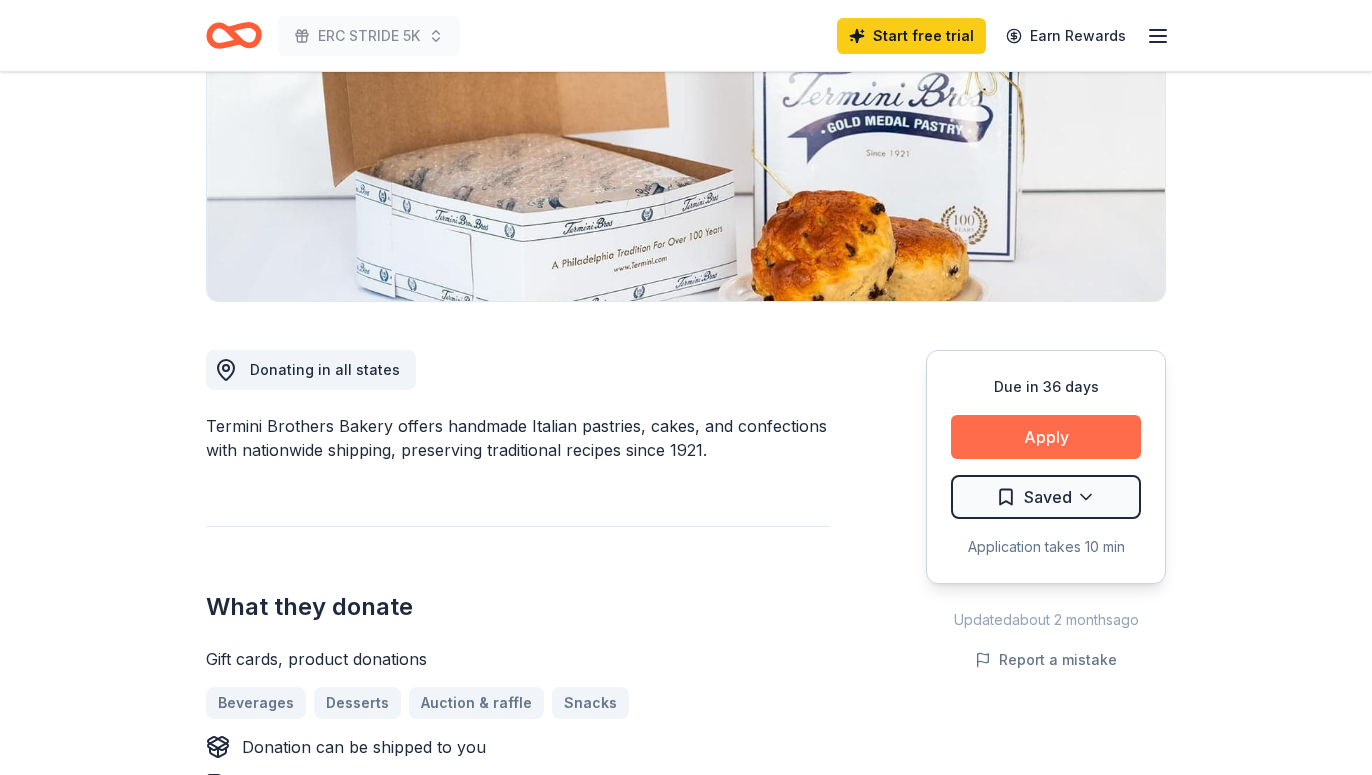 click on "Apply" at bounding box center (1046, 437) 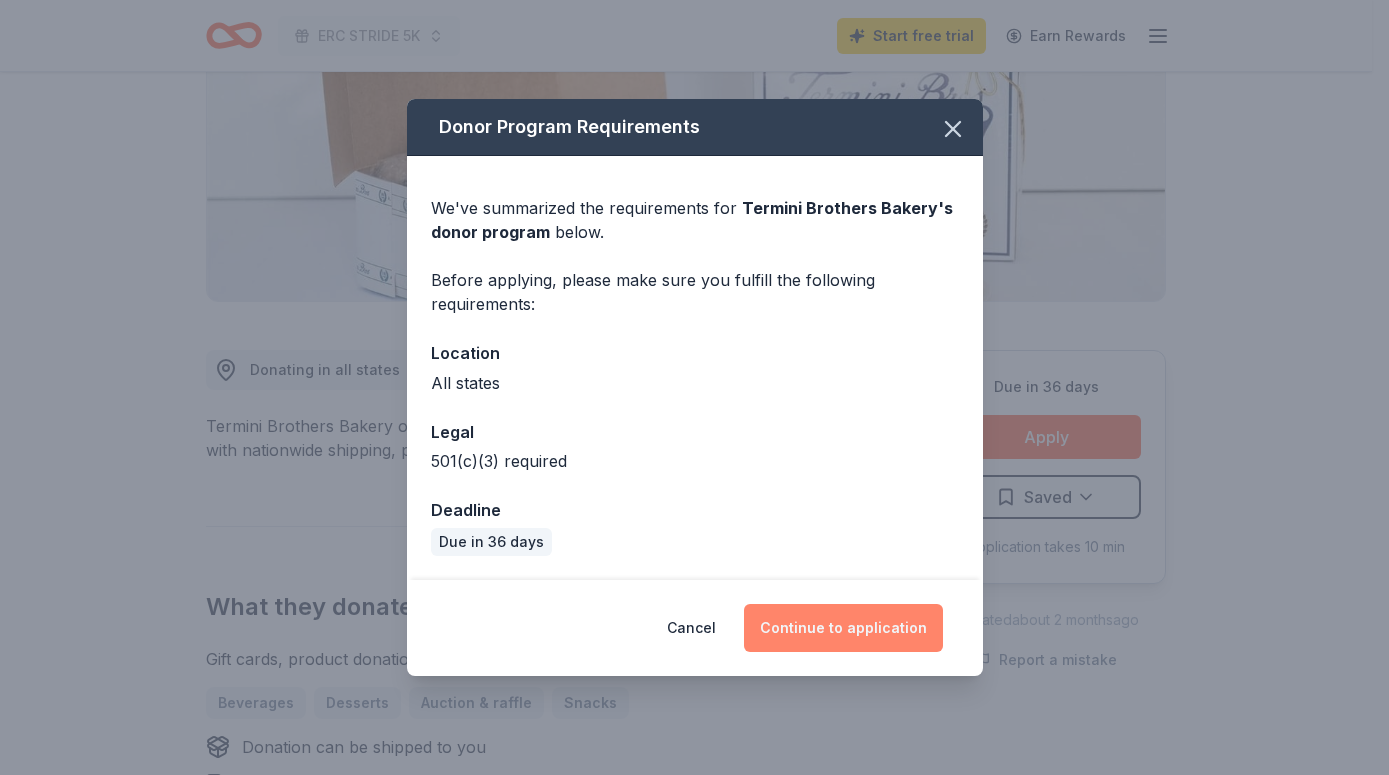 click on "Continue to application" at bounding box center [843, 628] 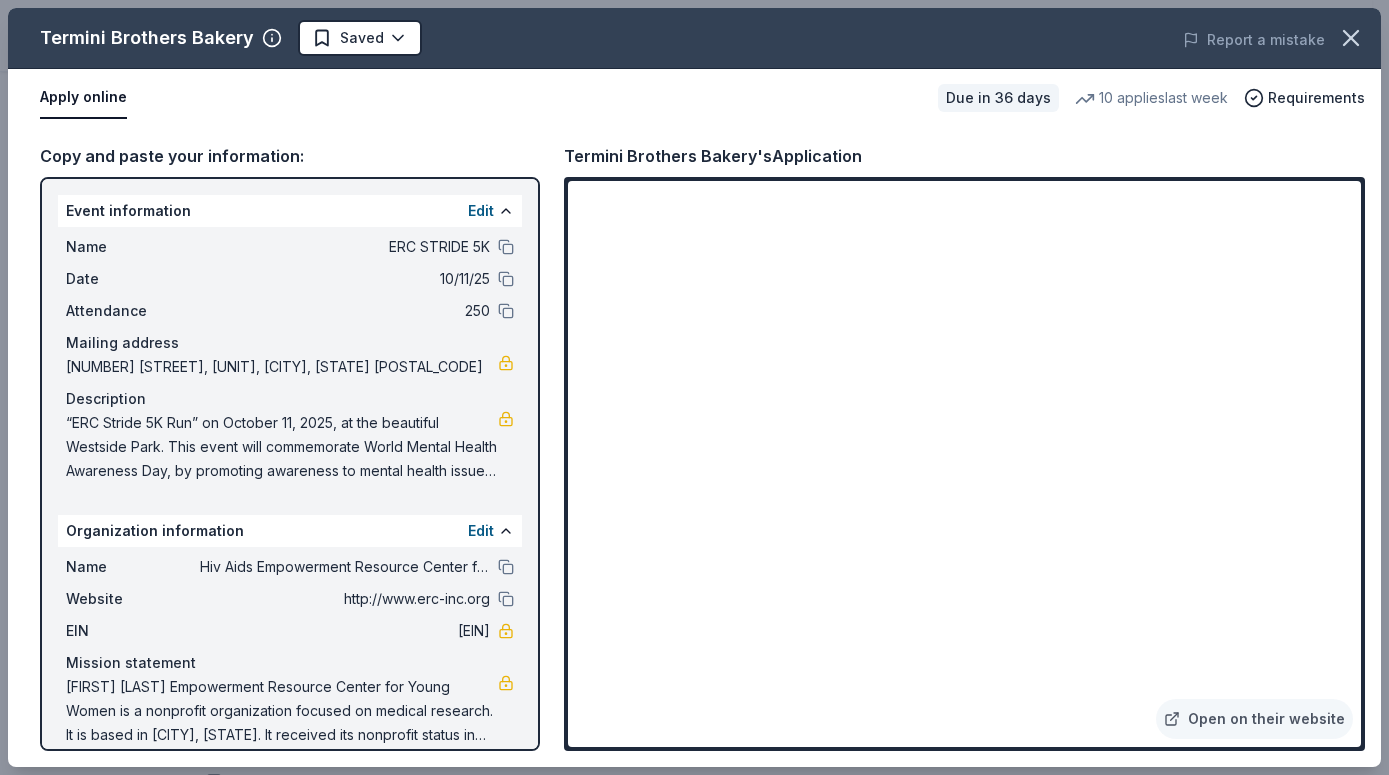scroll, scrollTop: 22, scrollLeft: 0, axis: vertical 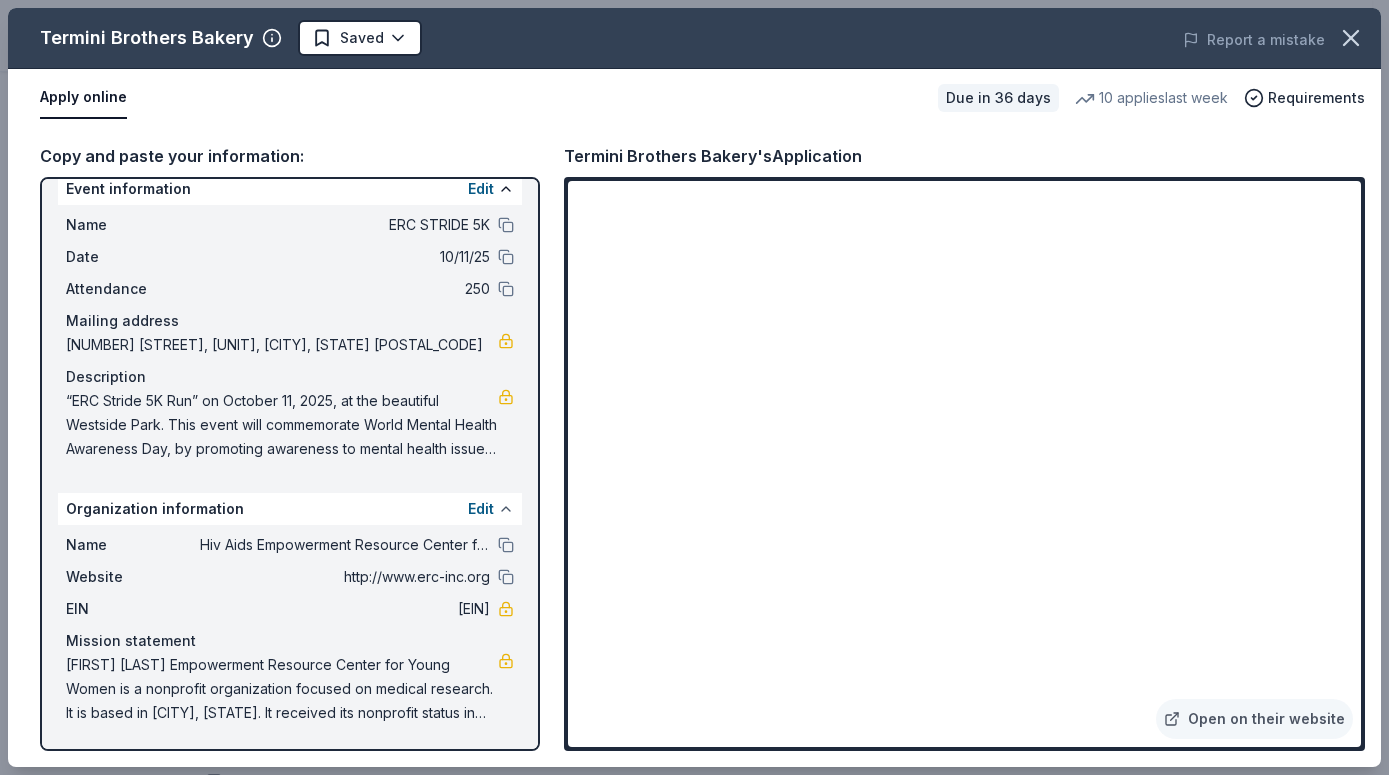 click at bounding box center (506, 509) 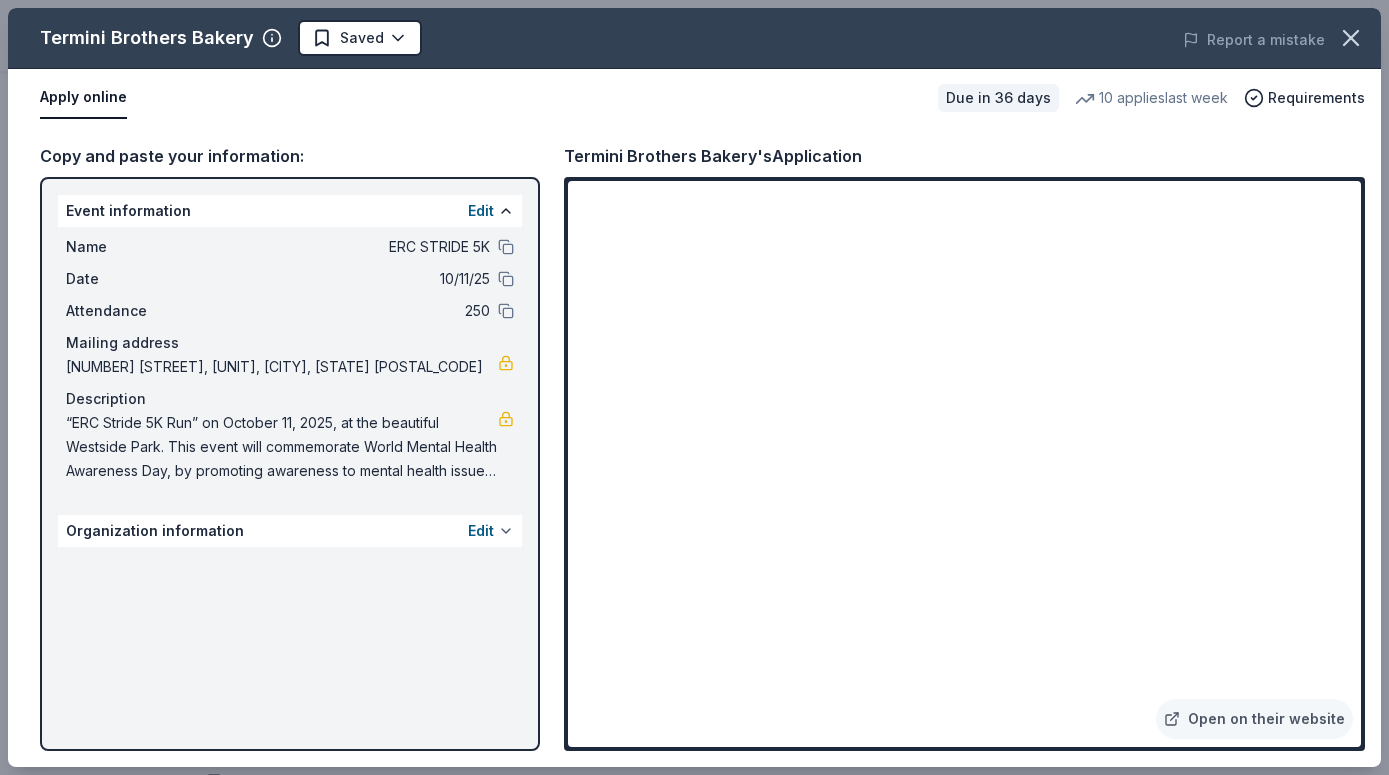scroll, scrollTop: 0, scrollLeft: 0, axis: both 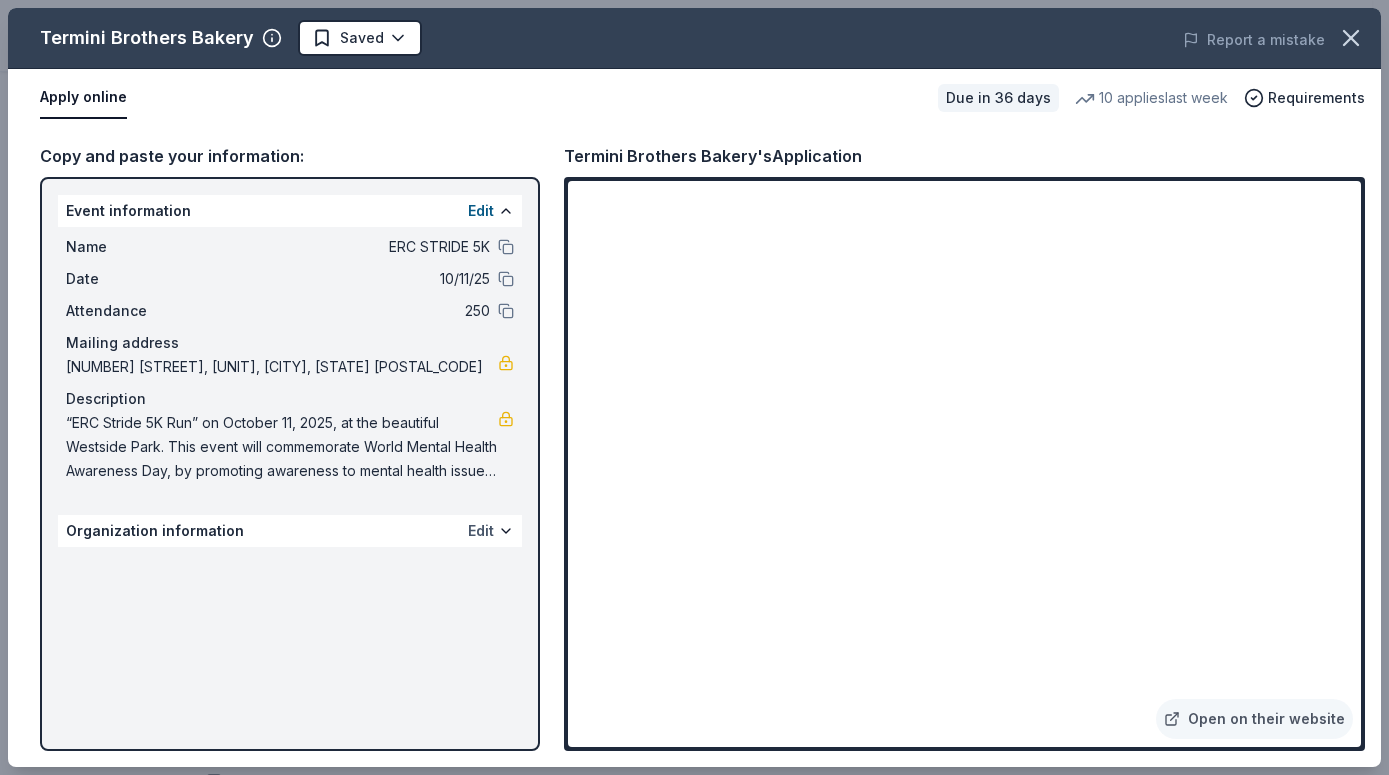 click on "Edit" at bounding box center [481, 531] 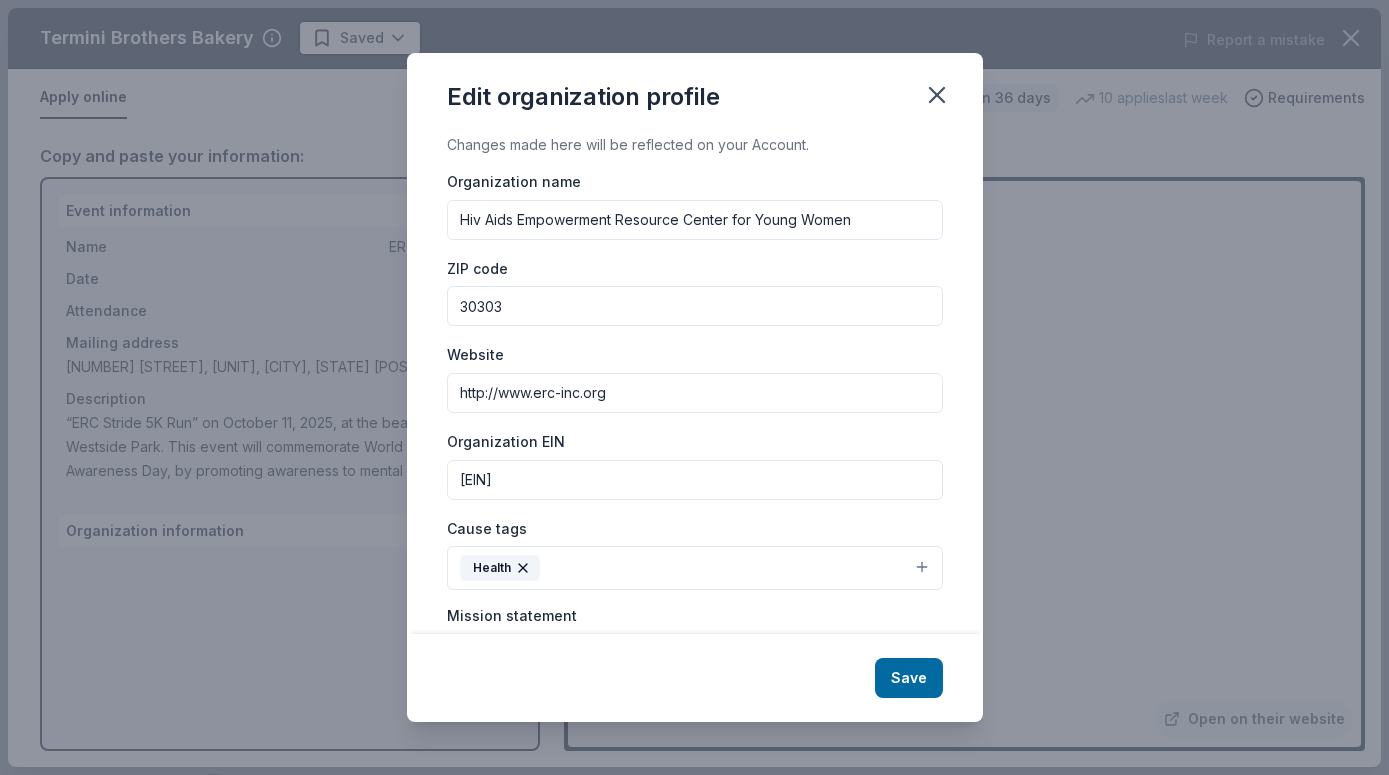 click on "Mission statement Hiv Aids Empowerment Resource Center for Young Women is a nonprofit organization focused on medical research. It is based in Atlanta, GA. It received its nonprofit status in 2008." at bounding box center (695, 689) 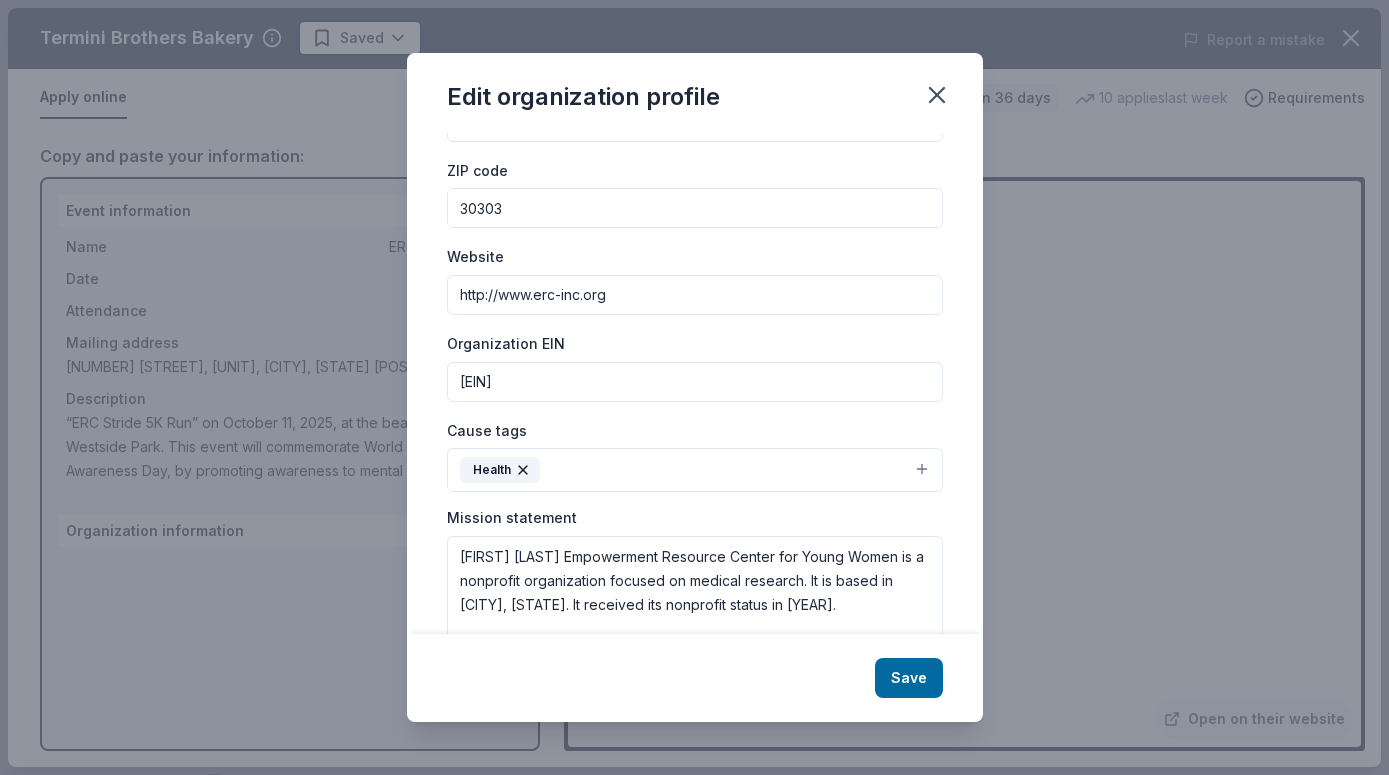 scroll, scrollTop: 168, scrollLeft: 0, axis: vertical 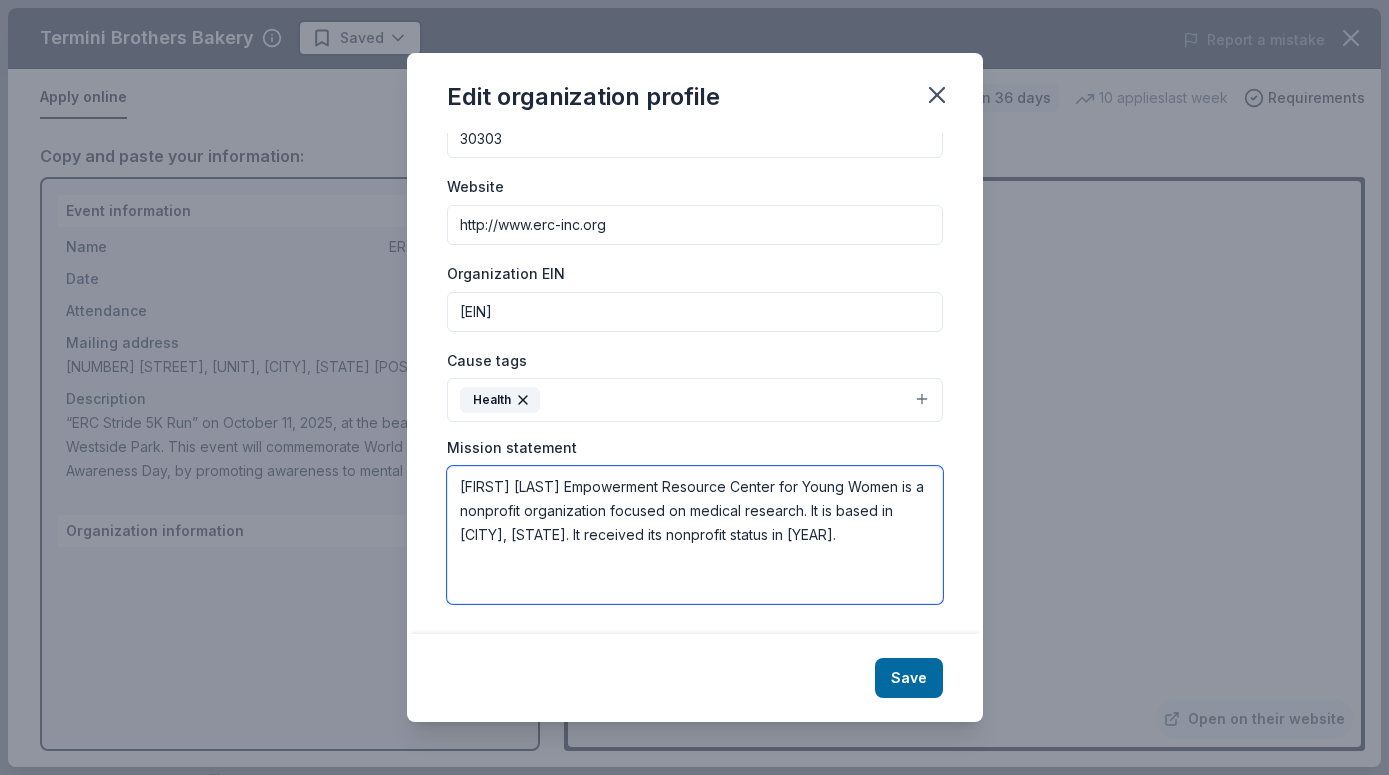 click on "Hiv Aids Empowerment Resource Center for Young Women is a nonprofit organization focused on medical research. It is based in Atlanta, GA. It received its nonprofit status in 2008." at bounding box center (695, 535) 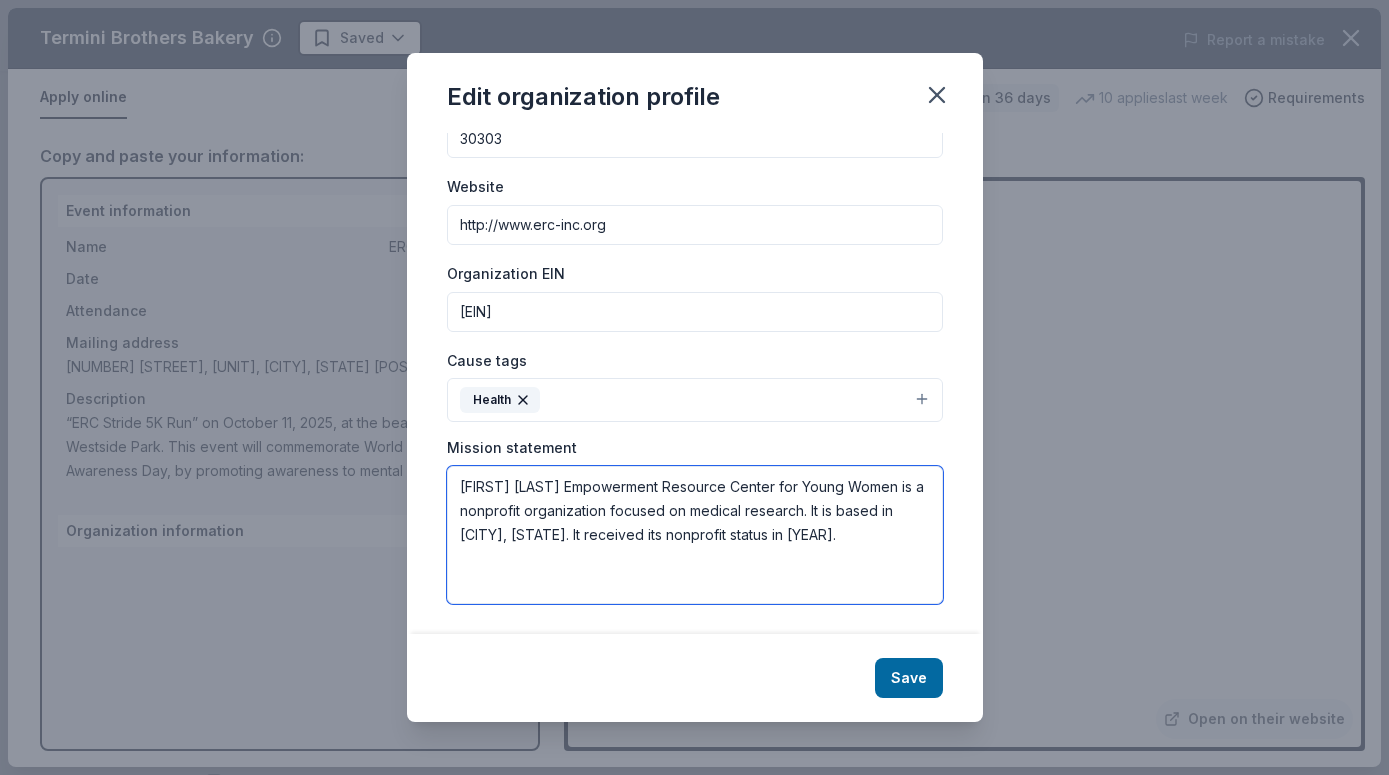 drag, startPoint x: 817, startPoint y: 541, endPoint x: 364, endPoint y: 461, distance: 460.0098 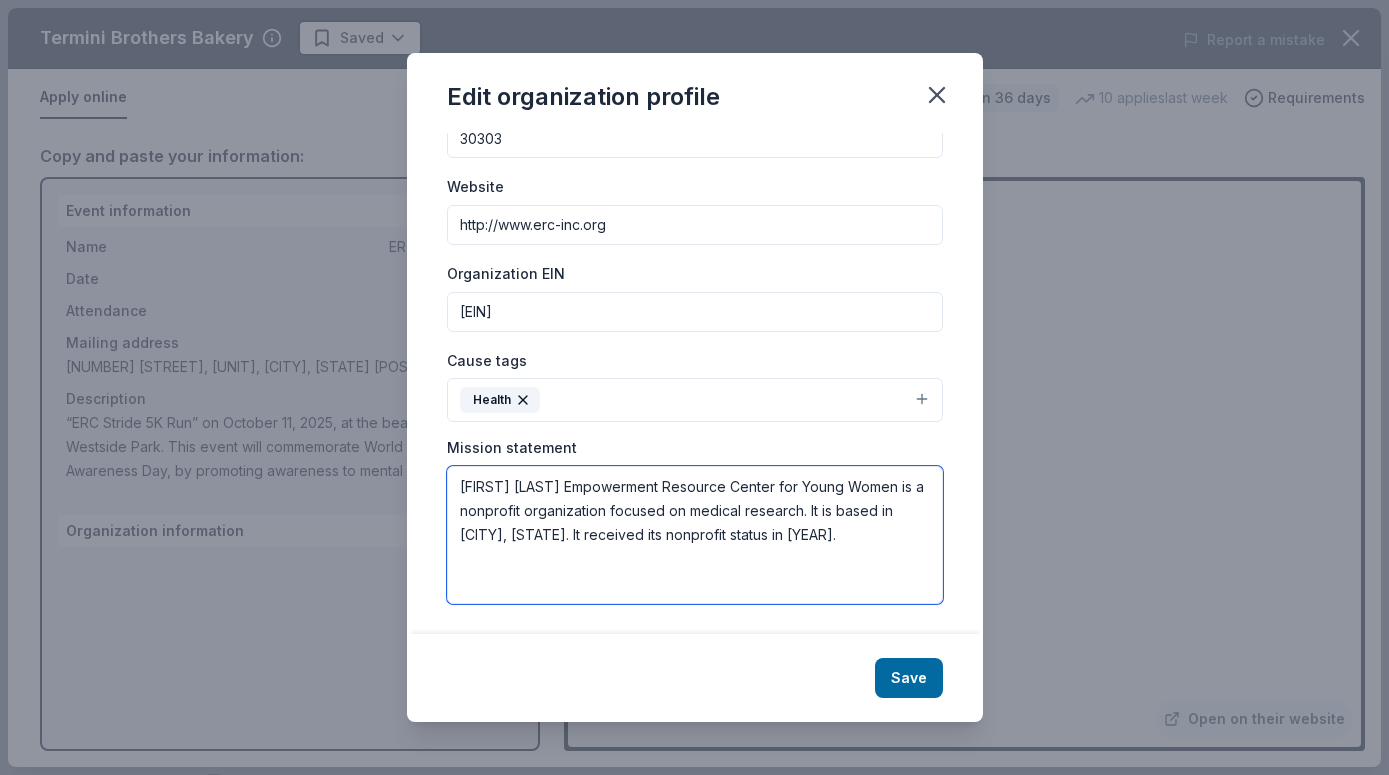 paste on "The mission of Empowerment Resource Center is to provide programs, services, and community-level solutions that improve the health-related quality of life for the communities we are privileged to serve." 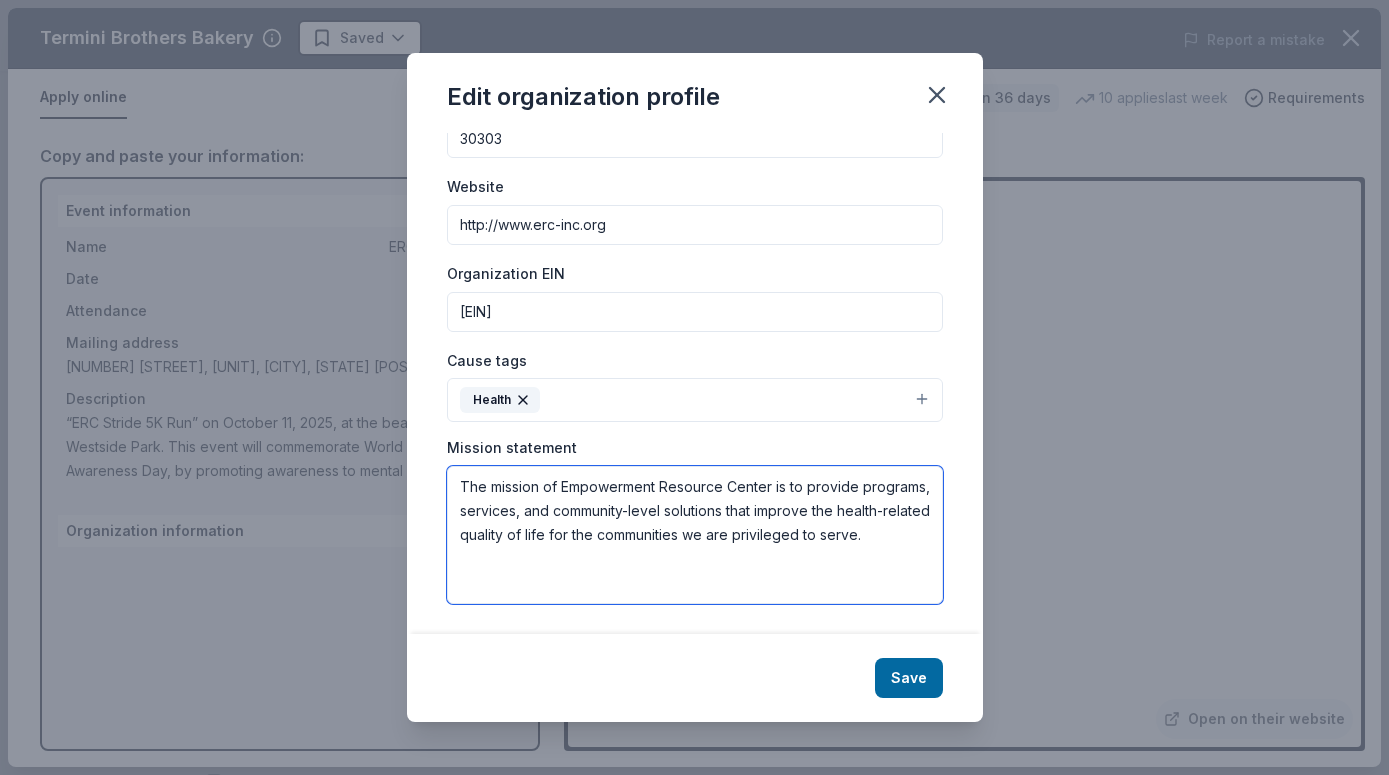 scroll, scrollTop: 40, scrollLeft: 0, axis: vertical 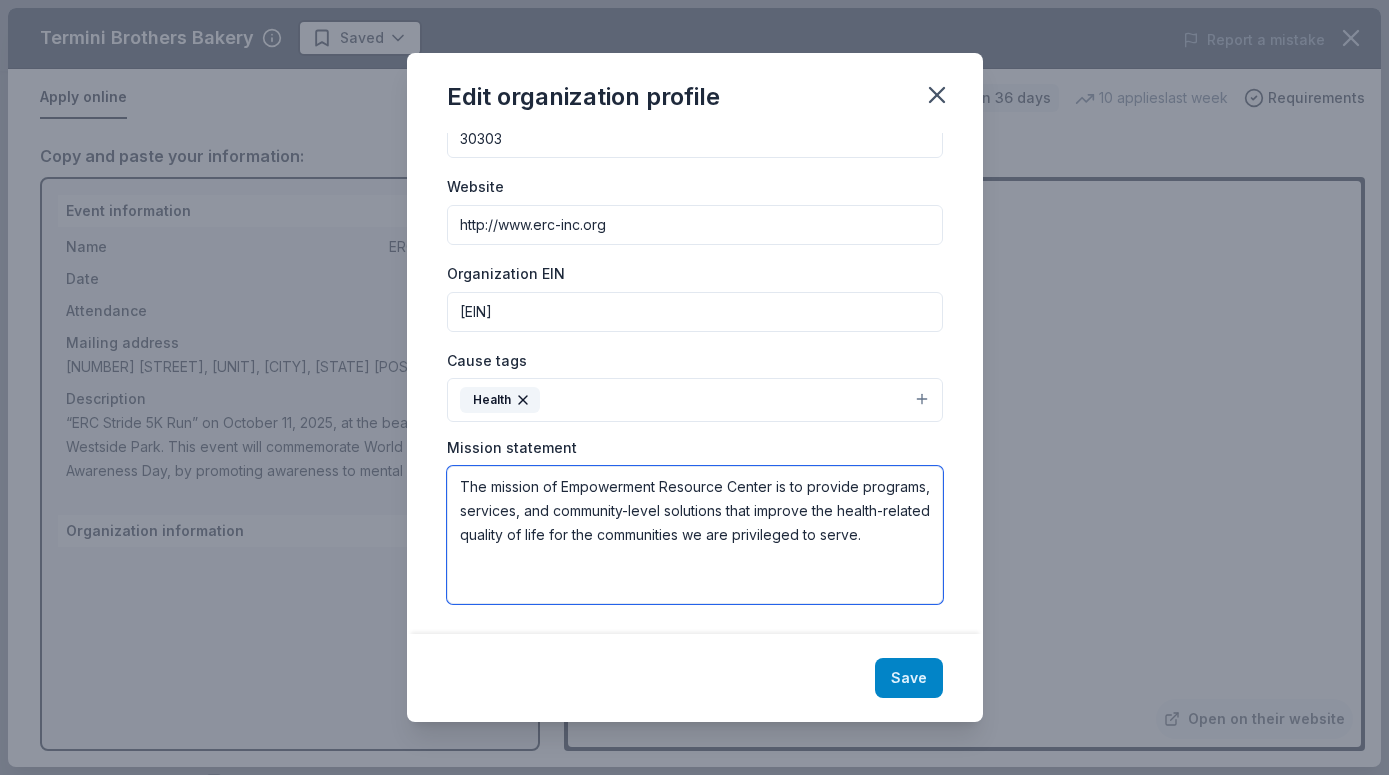 type on "The mission of Empowerment Resource Center is to provide programs, services, and community-level solutions that improve the health-related quality of life for the communities we are privileged to serve." 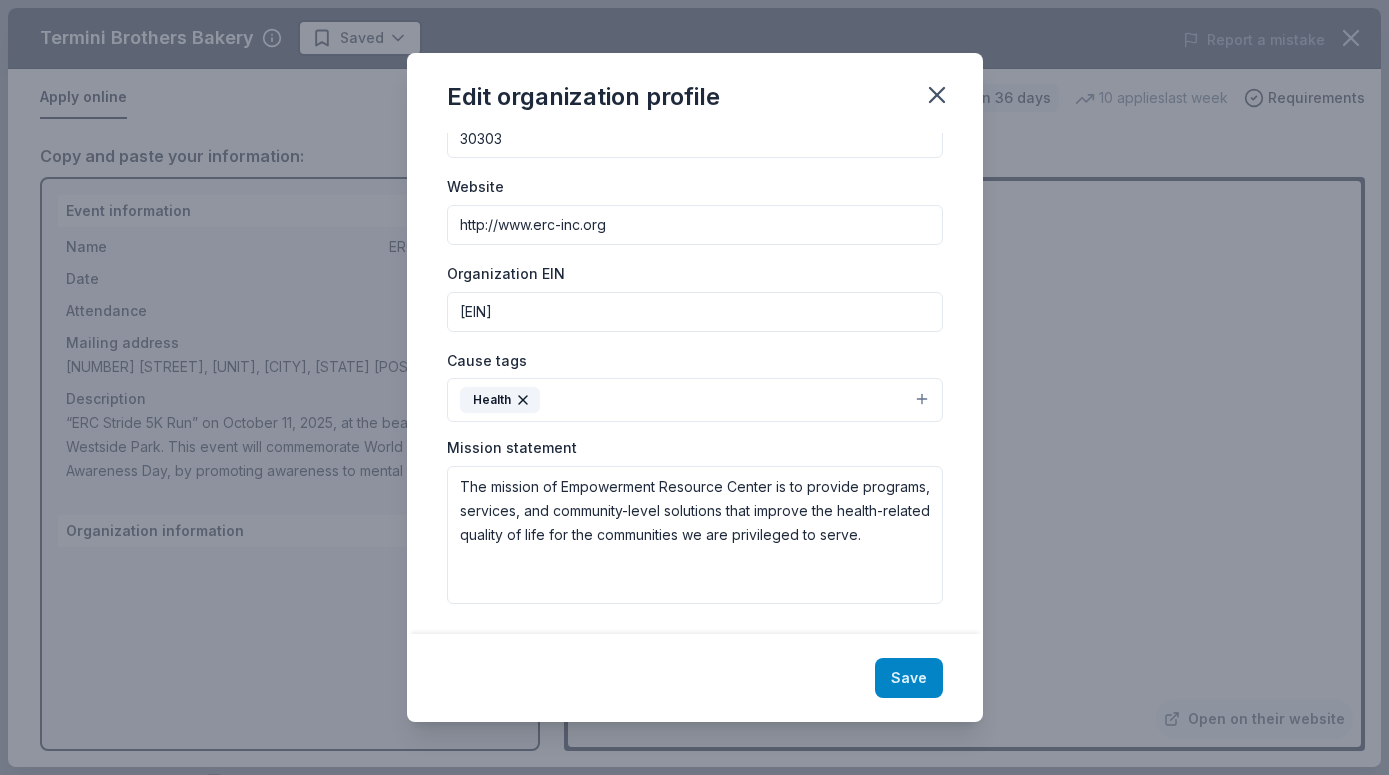 click on "Save" at bounding box center [909, 678] 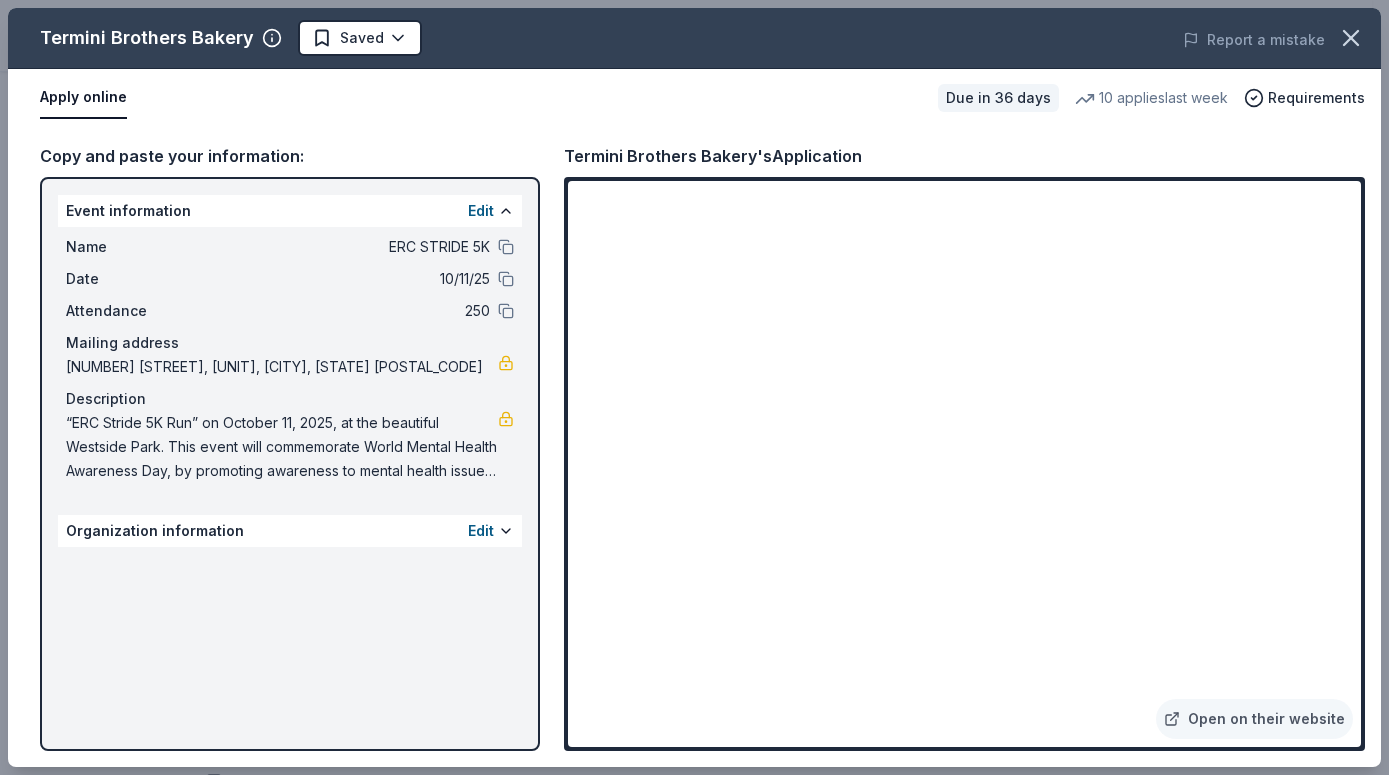 scroll, scrollTop: 0, scrollLeft: 0, axis: both 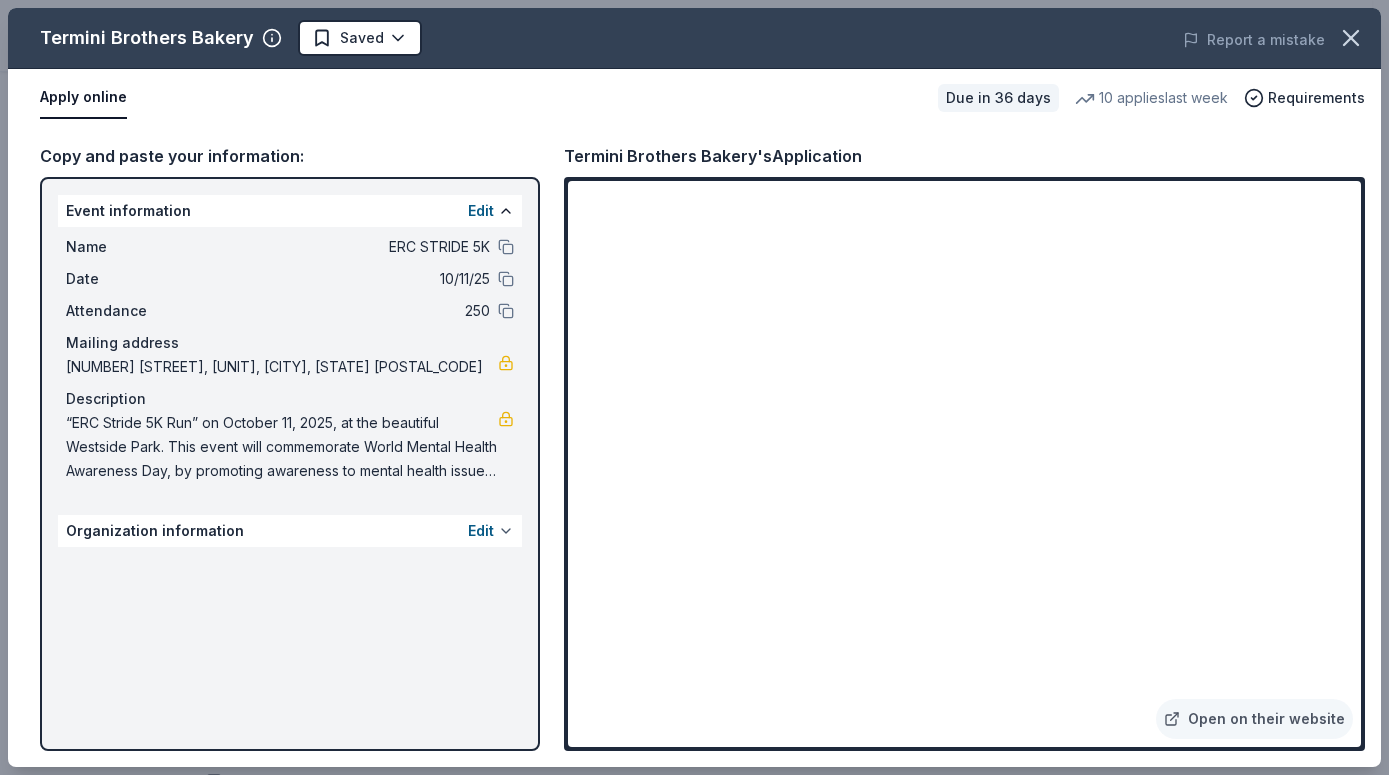 click at bounding box center (506, 531) 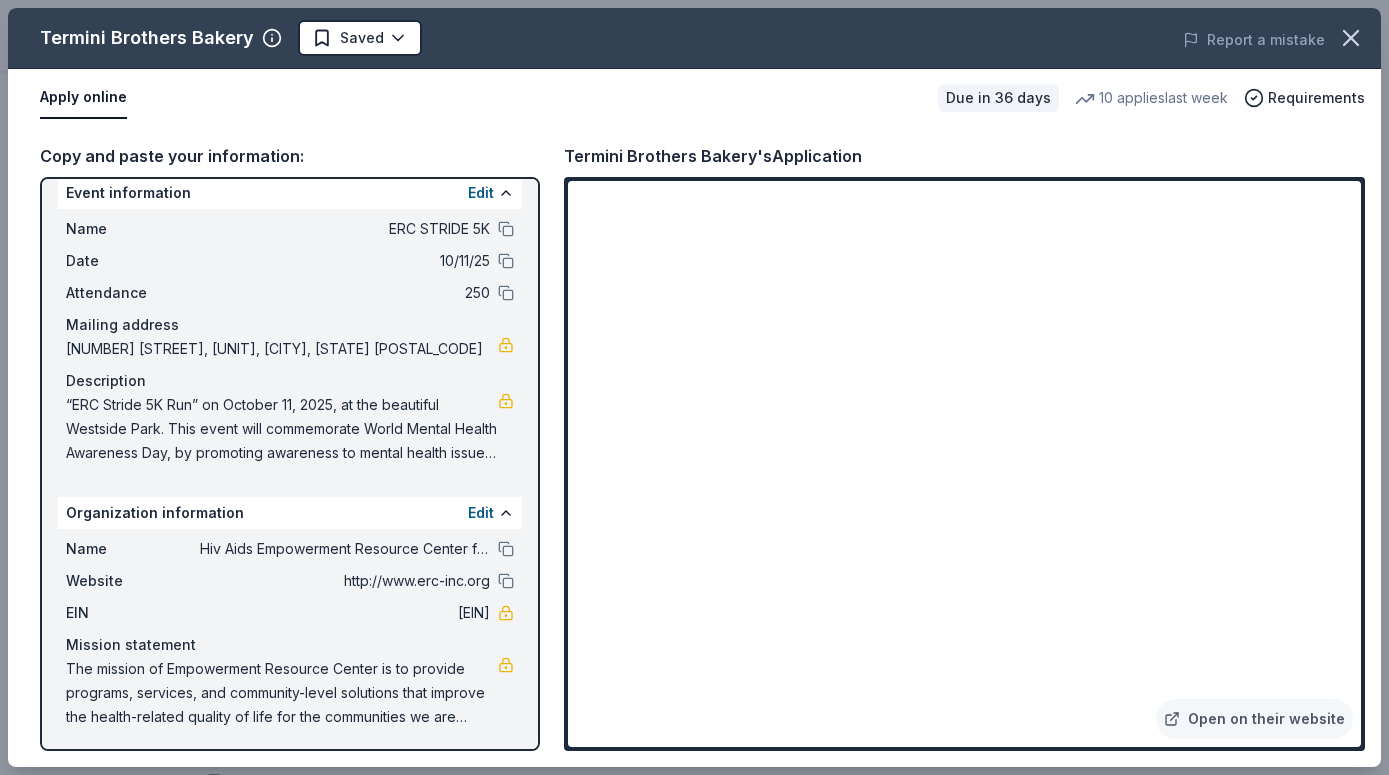 scroll, scrollTop: 22, scrollLeft: 0, axis: vertical 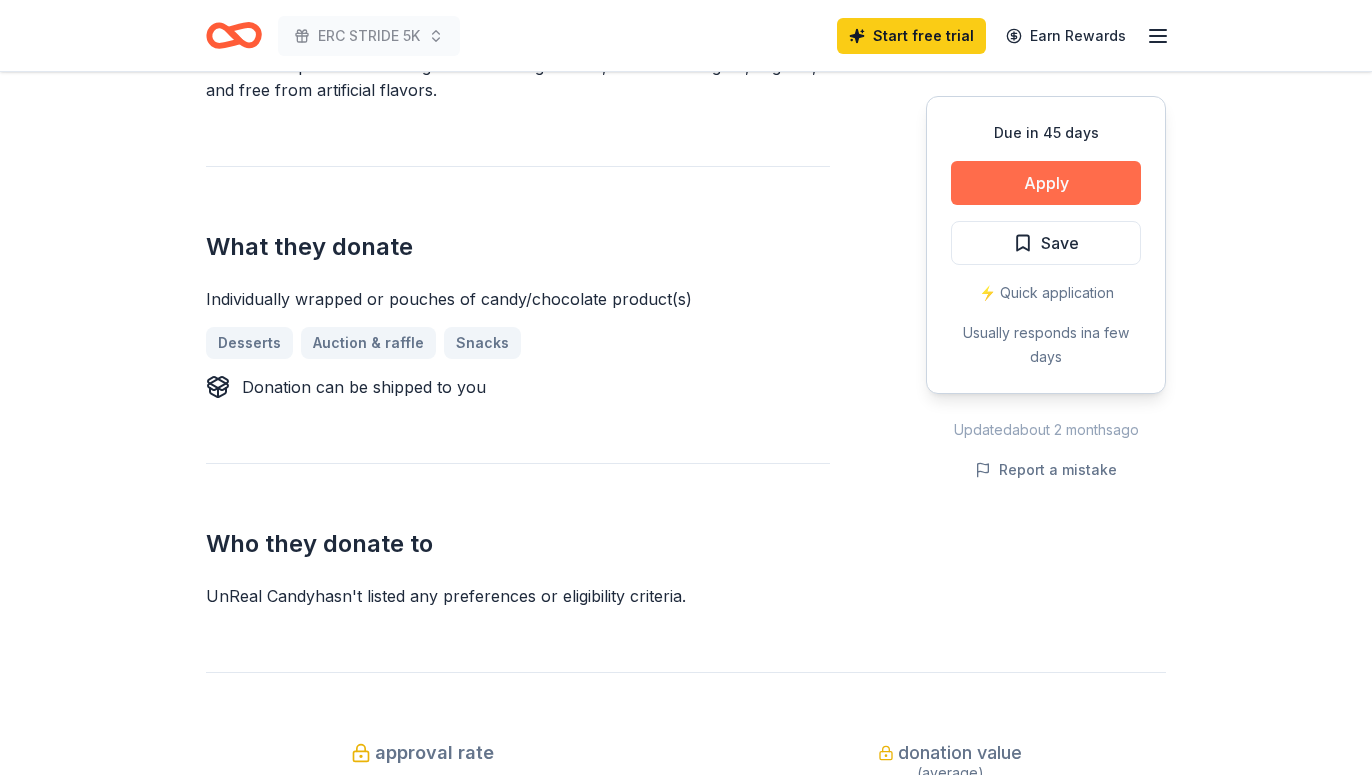 click on "Apply" at bounding box center (1046, 183) 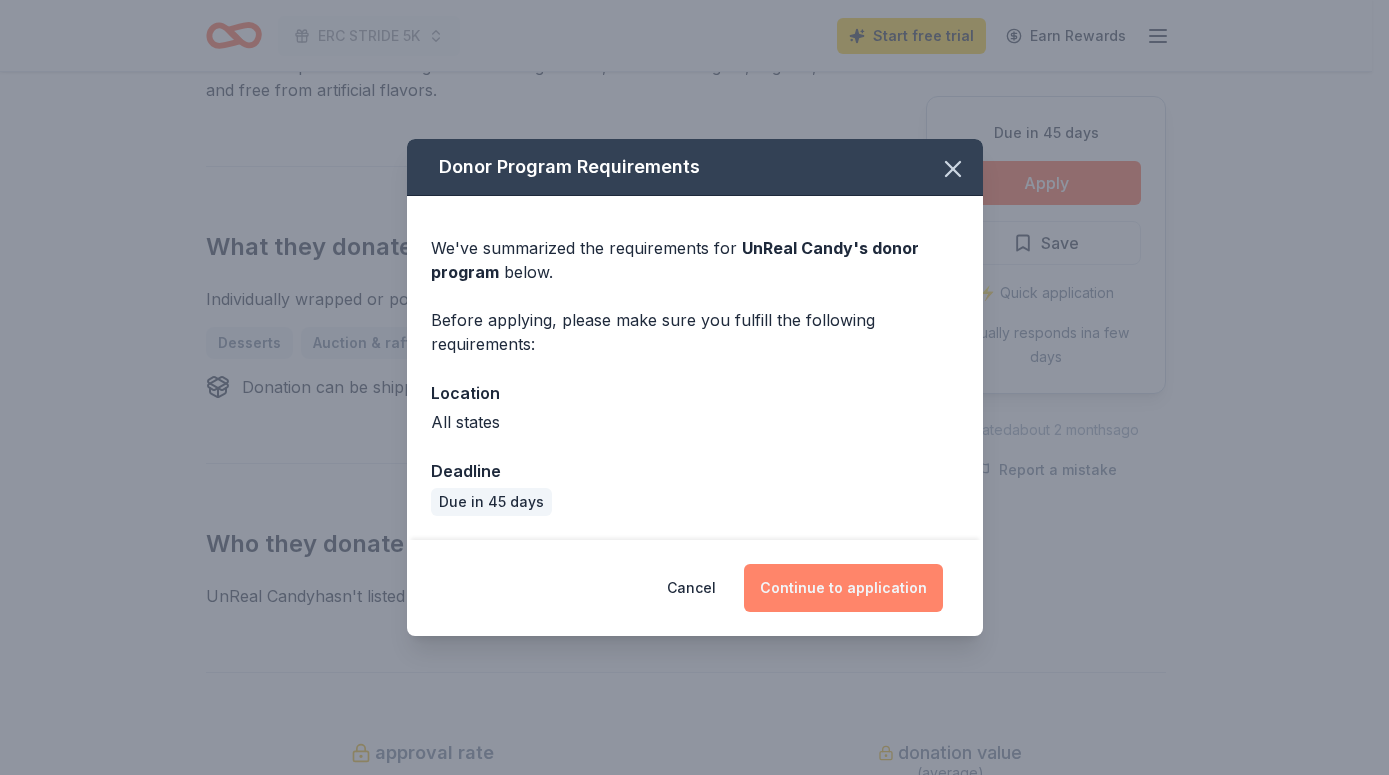 click on "Continue to application" at bounding box center [843, 588] 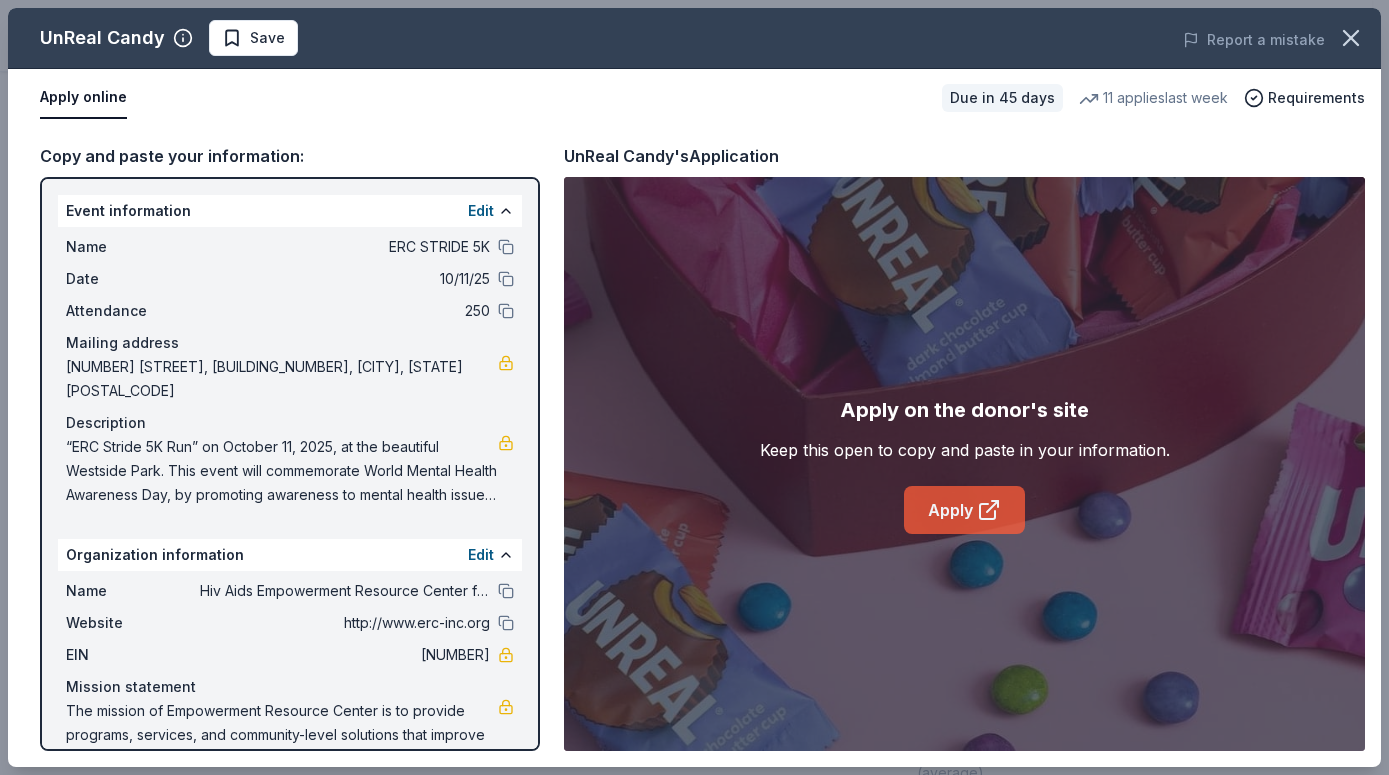 click on "Apply" at bounding box center (964, 510) 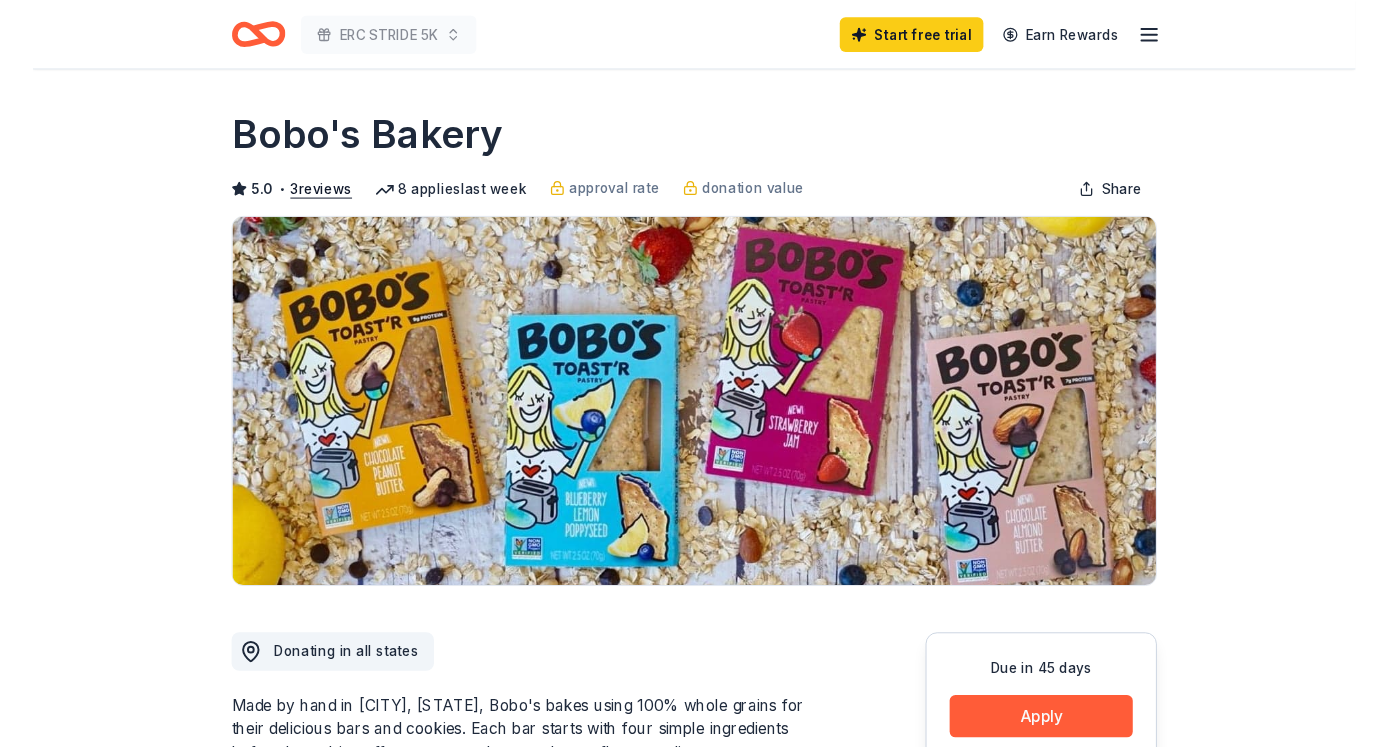 scroll, scrollTop: 0, scrollLeft: 0, axis: both 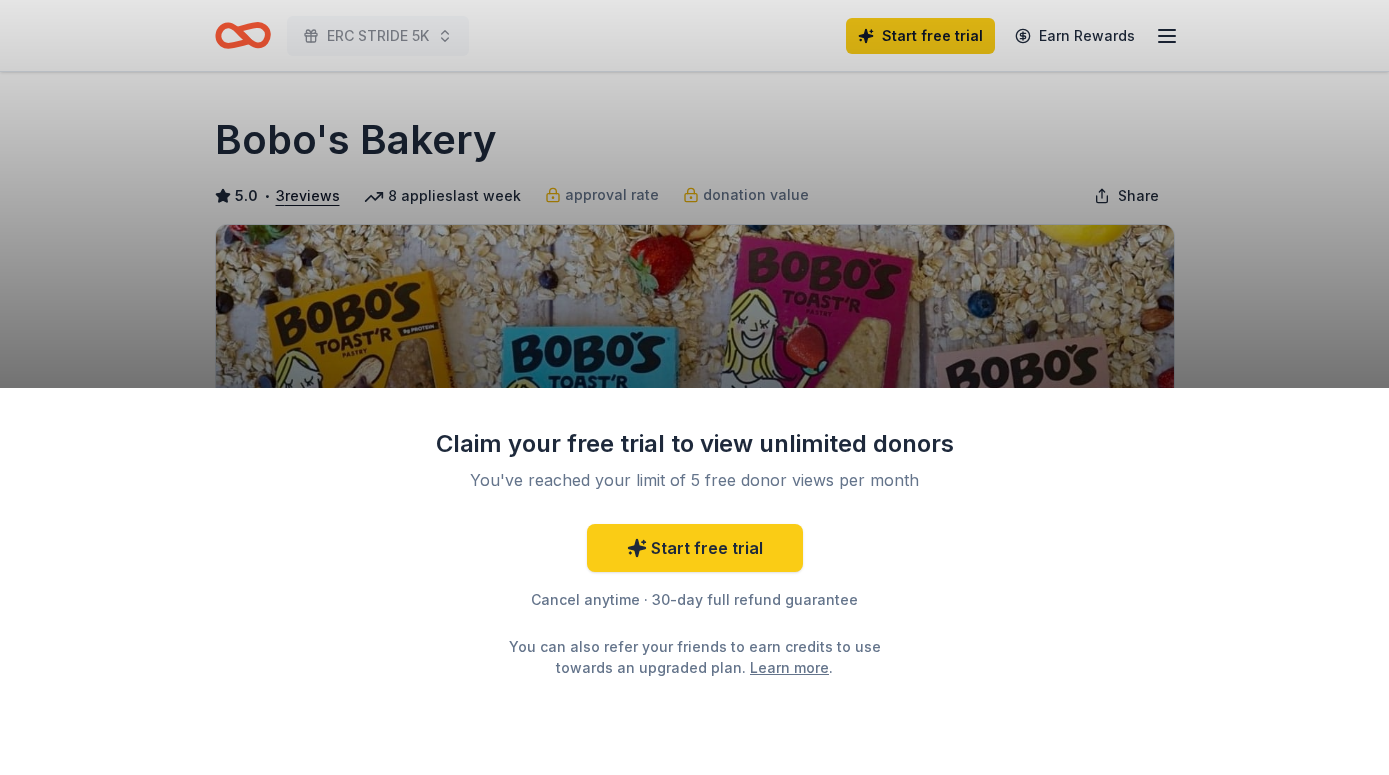 click on "Claim your free trial to view unlimited donors You've reached your limit of 5 free donor views per month Start free  trial Cancel anytime · 30-day full refund guarantee You can also refer your friends to earn credits to use towards an upgraded plan.   Learn more ." at bounding box center (694, 387) 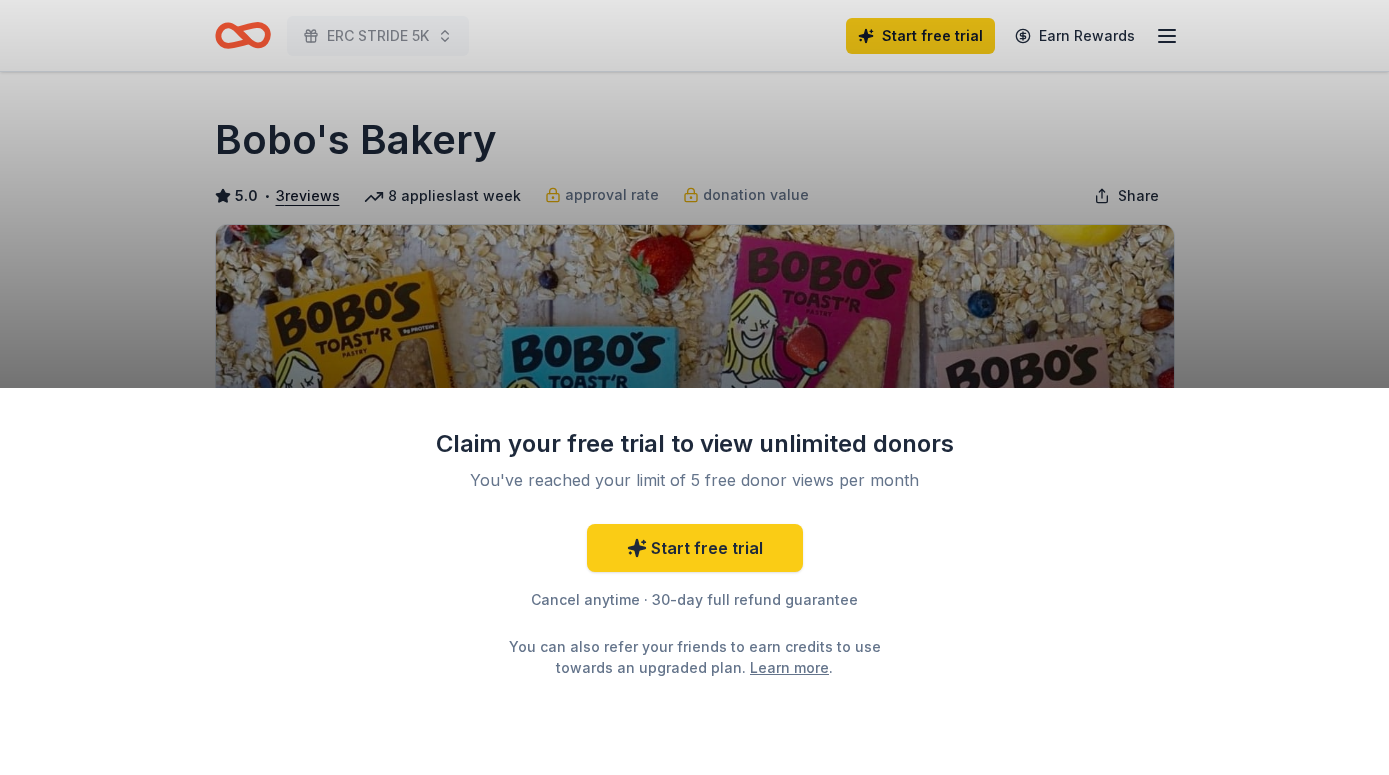 drag, startPoint x: 1141, startPoint y: 234, endPoint x: 1121, endPoint y: 249, distance: 25 